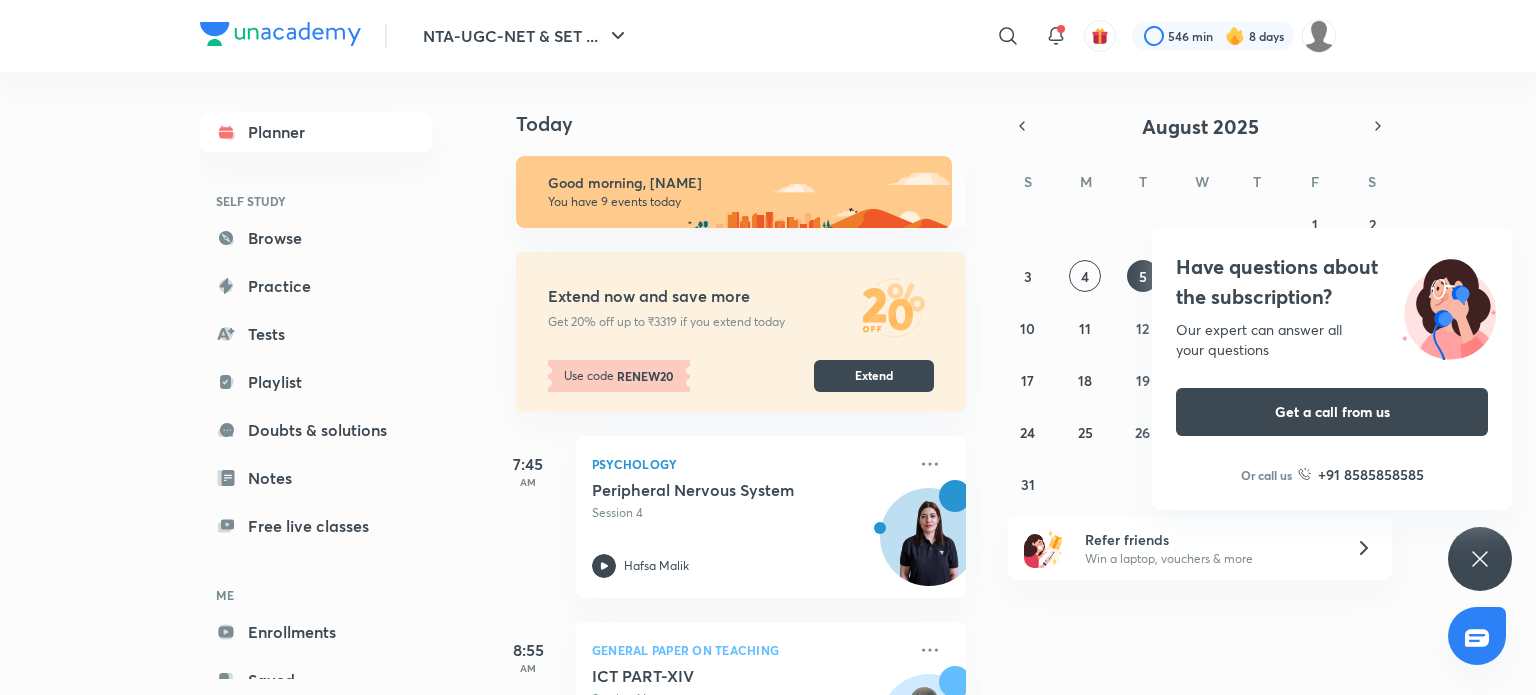 scroll, scrollTop: 0, scrollLeft: 0, axis: both 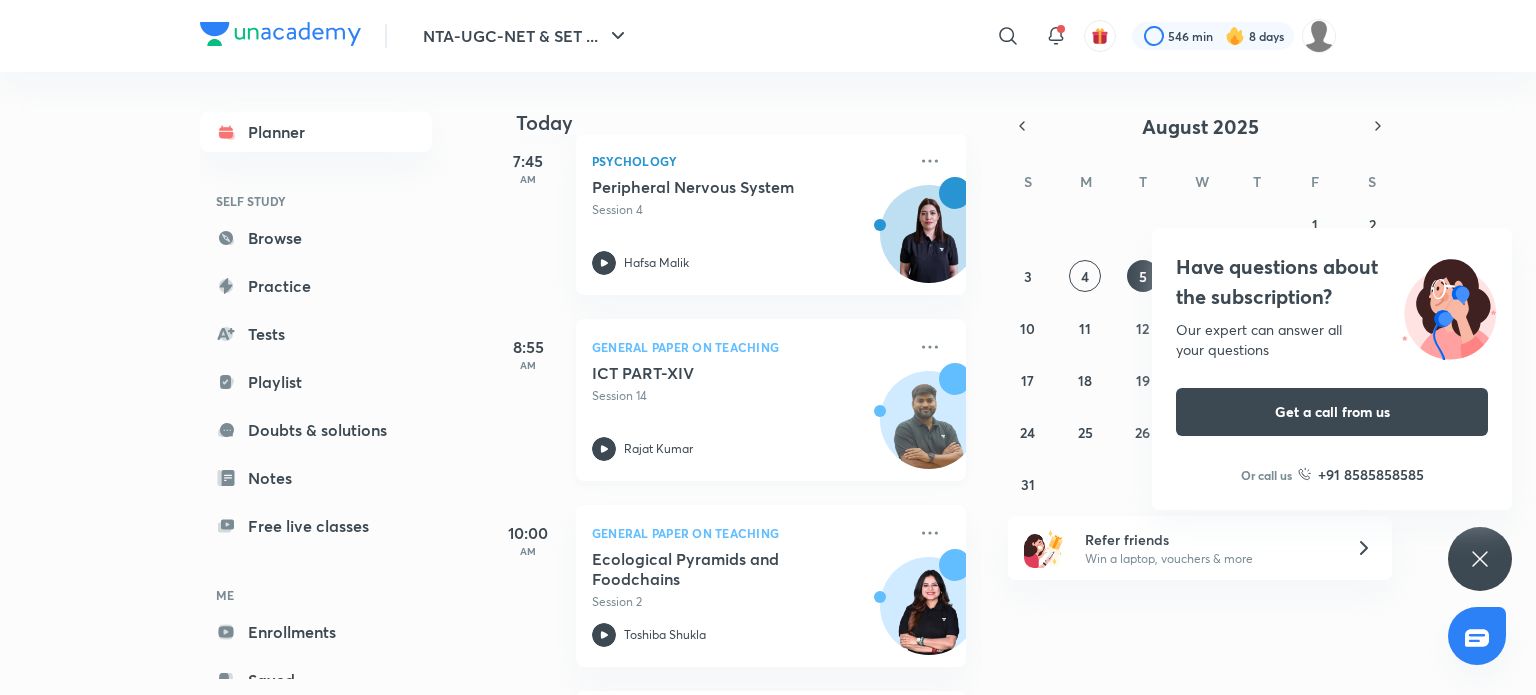 click on "ICT PART-XIV Session 14 [FIRST] [LAST]" at bounding box center [749, 412] 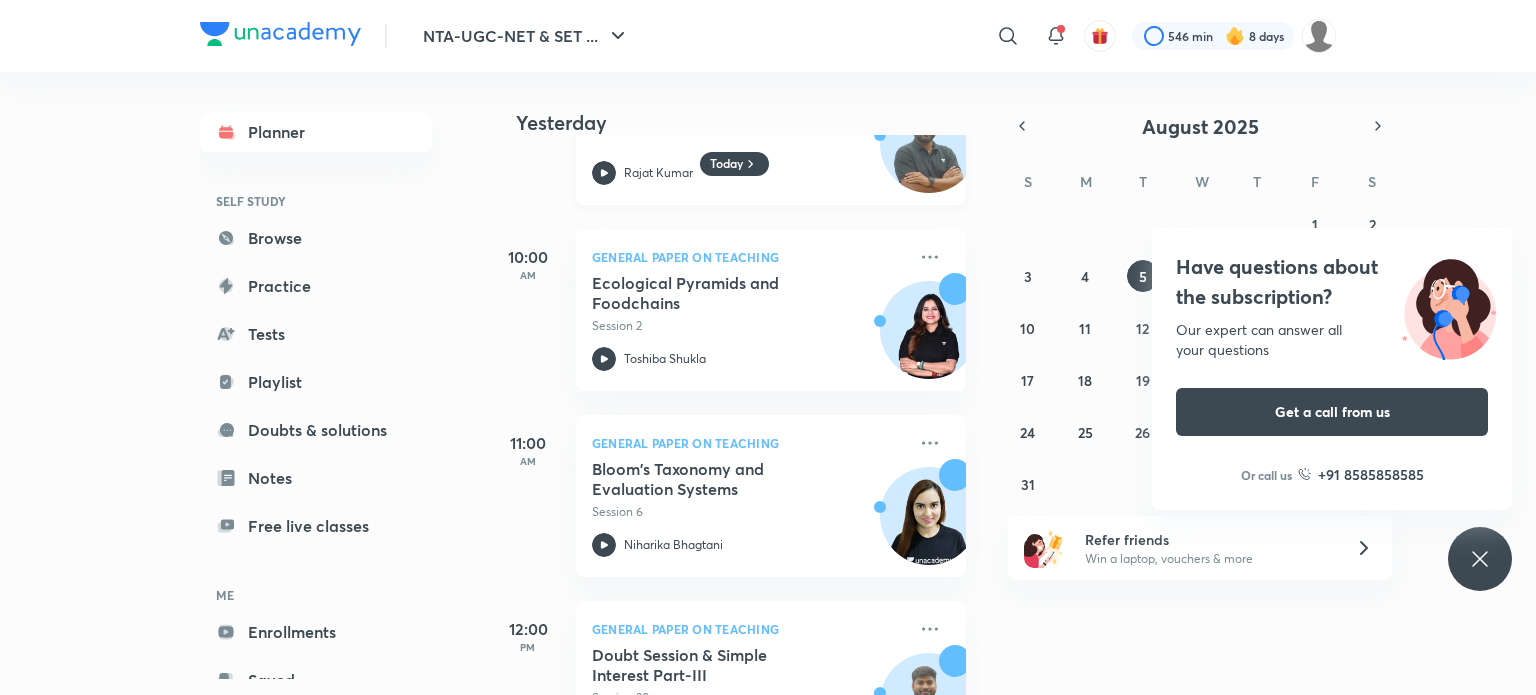 scroll, scrollTop: 27, scrollLeft: 0, axis: vertical 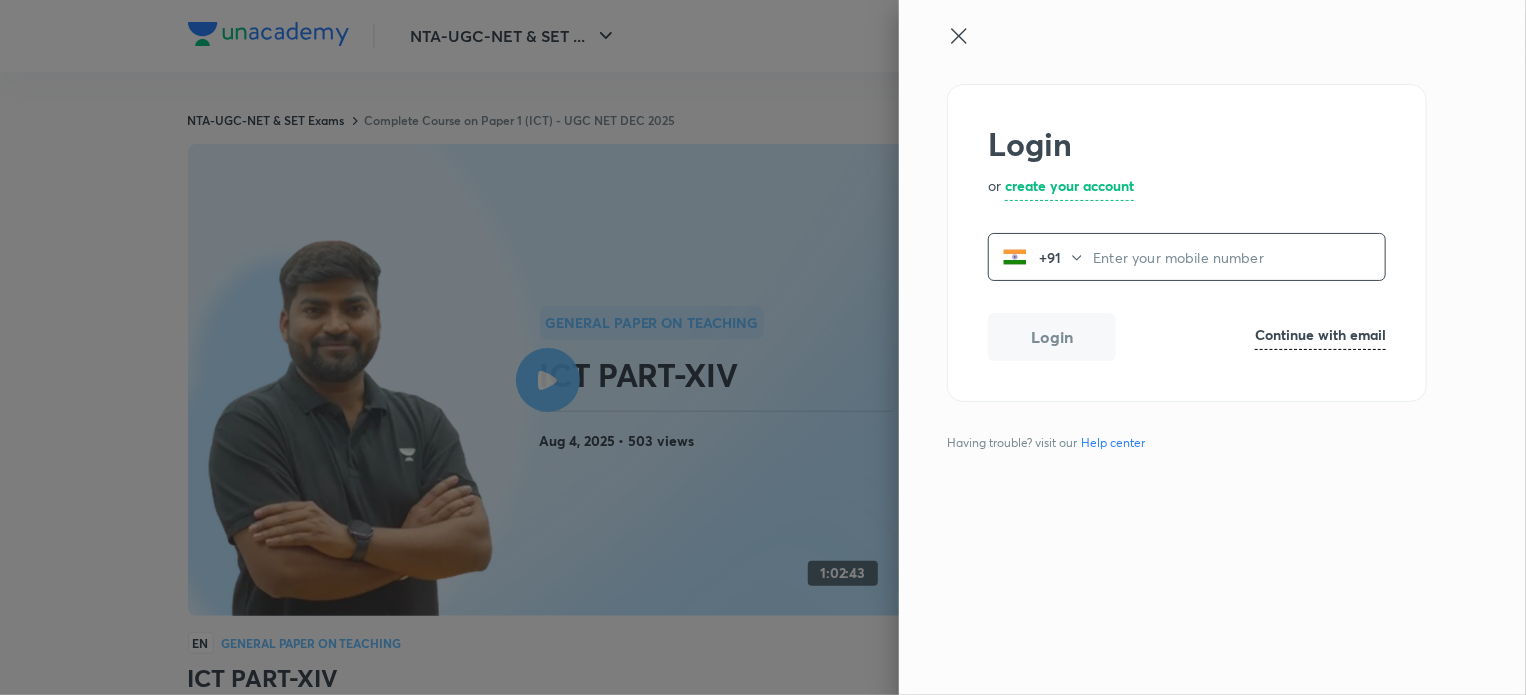 click at bounding box center (1239, 257) 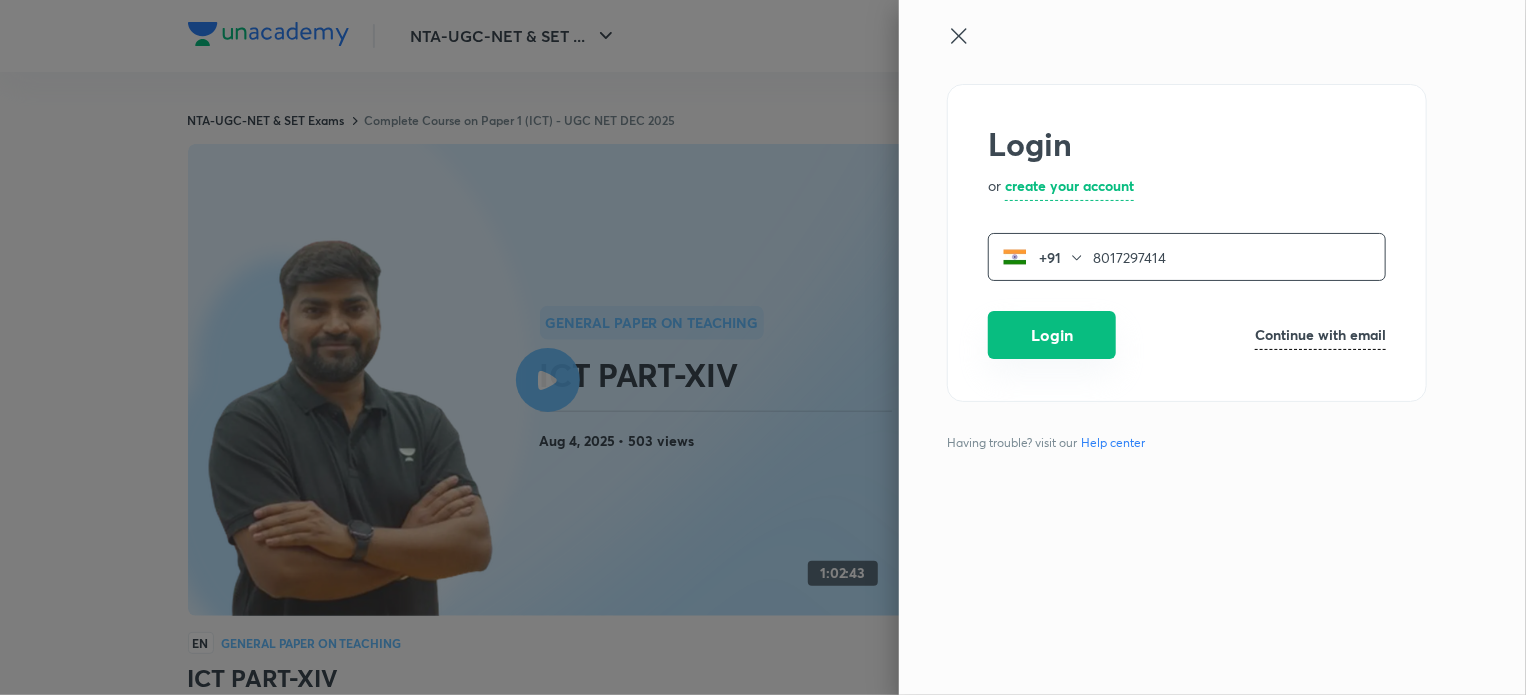 type on "8017297414" 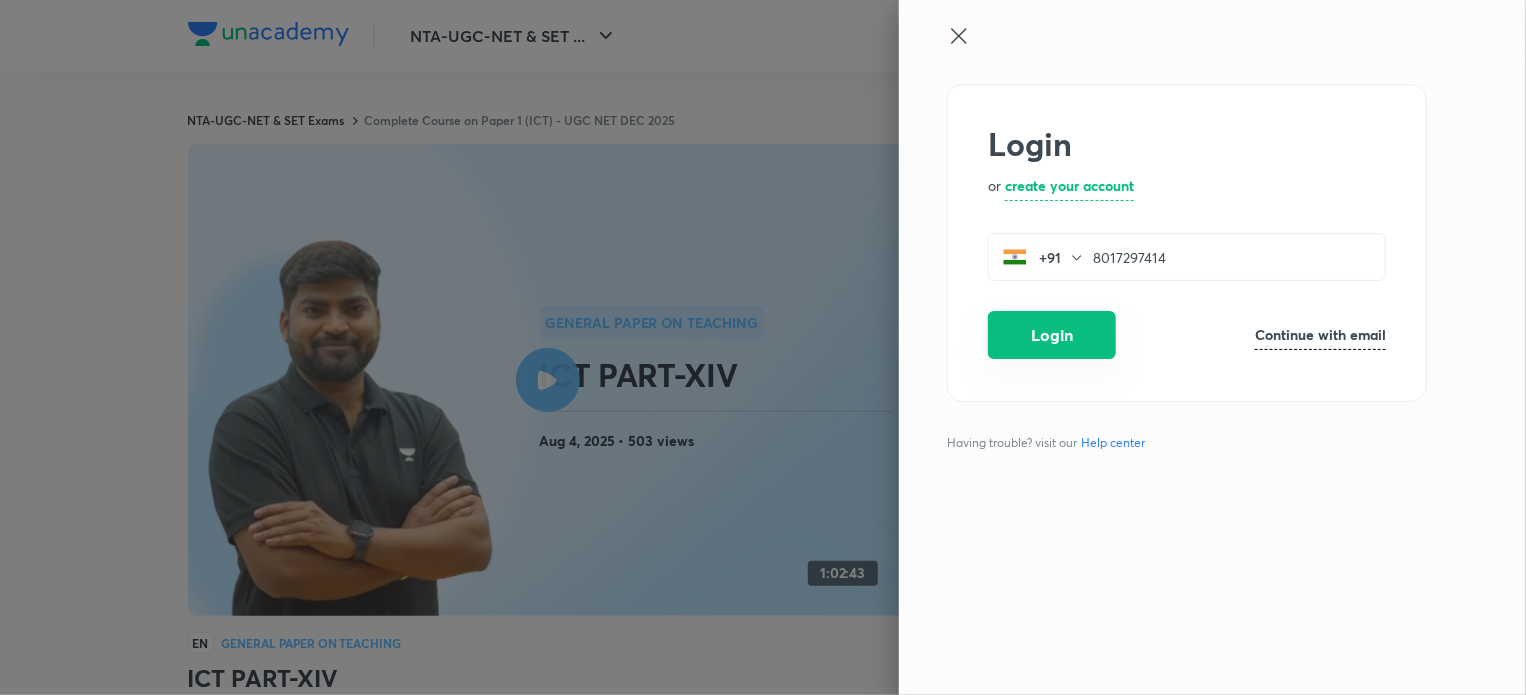 click on "Login" at bounding box center [1052, 335] 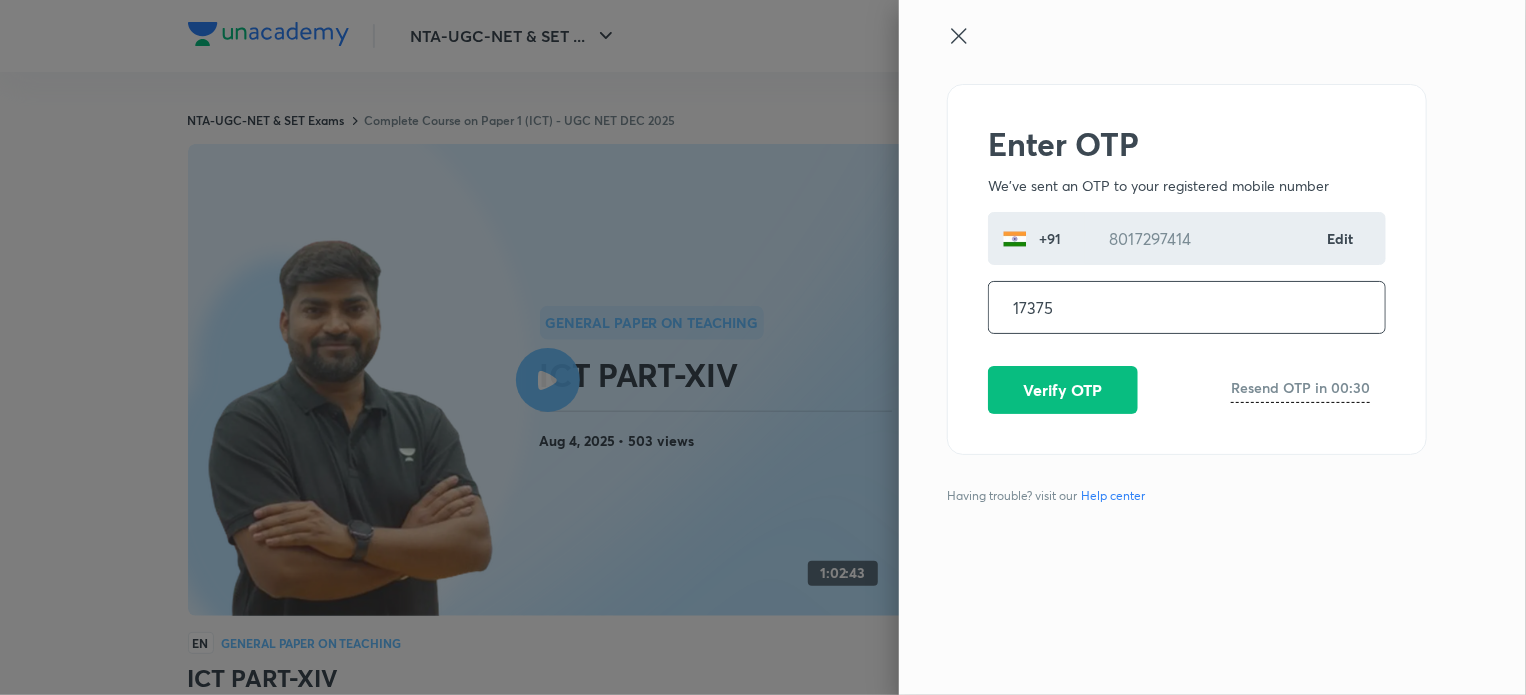 type on "173753" 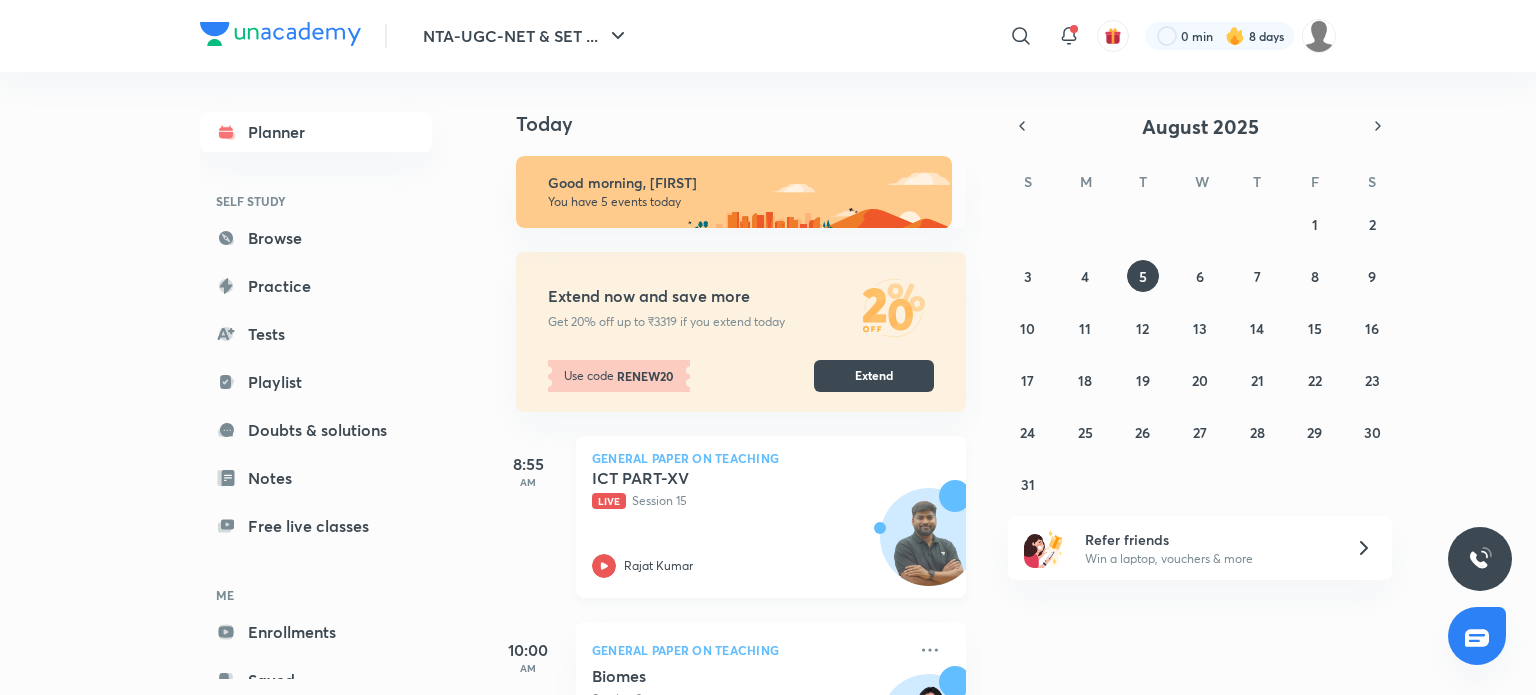 click on "ICT PART-XV Live Session 15 [FIRST] [LAST]" at bounding box center [749, 523] 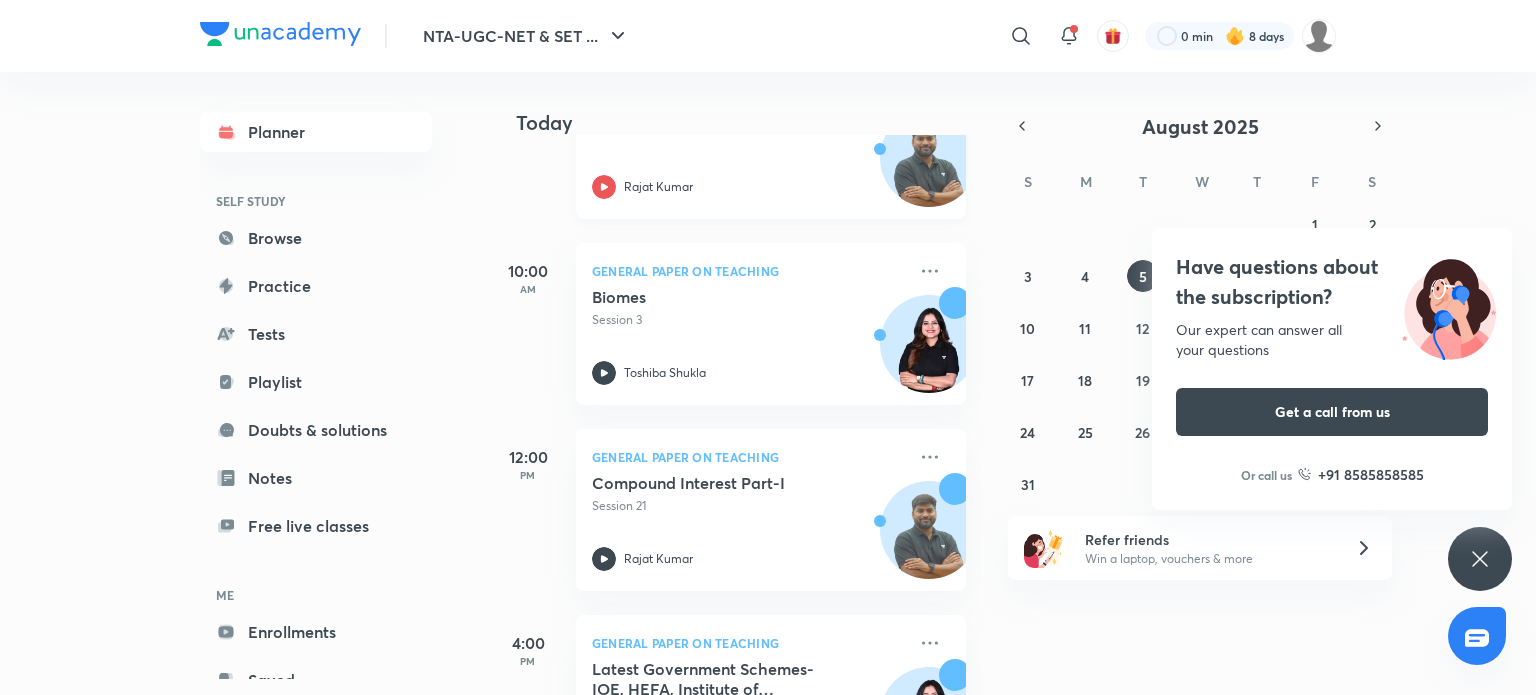 scroll, scrollTop: 380, scrollLeft: 0, axis: vertical 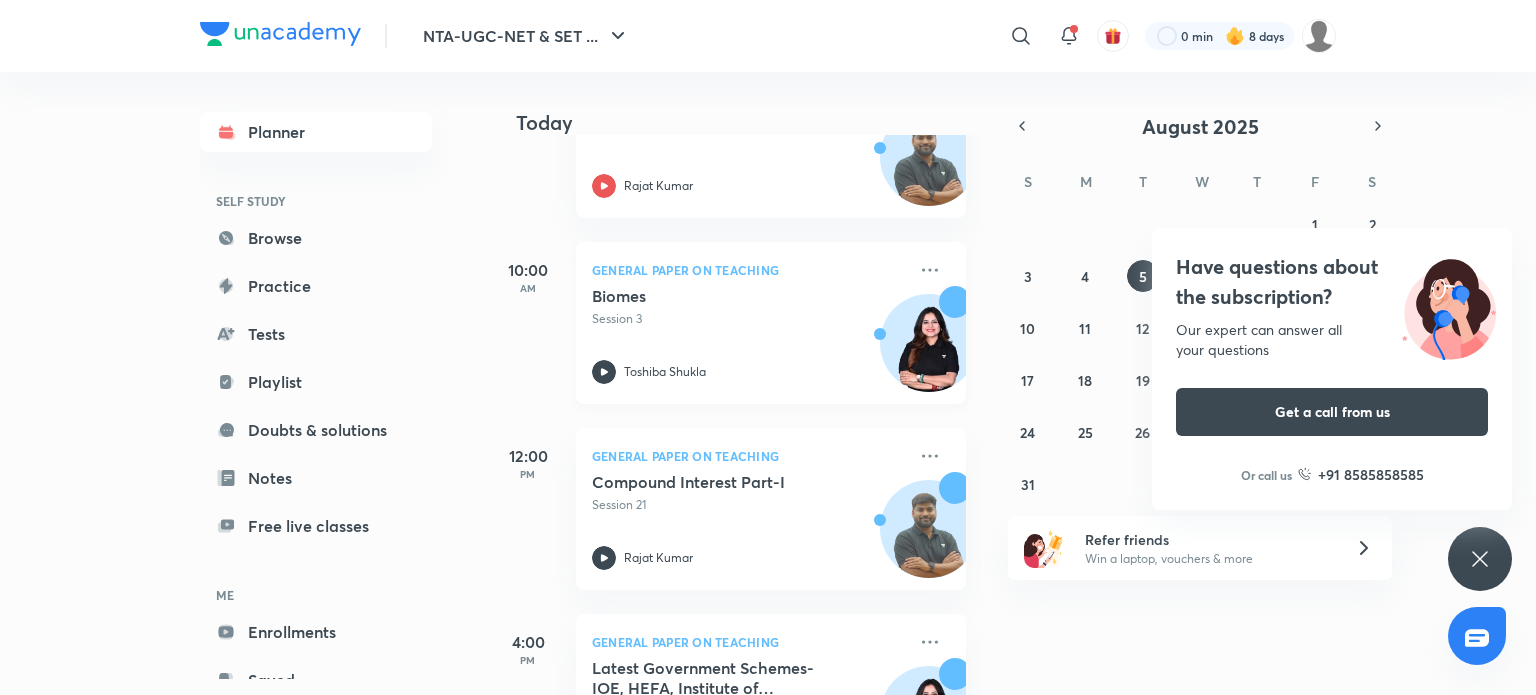 click on "Session 3" at bounding box center [749, 319] 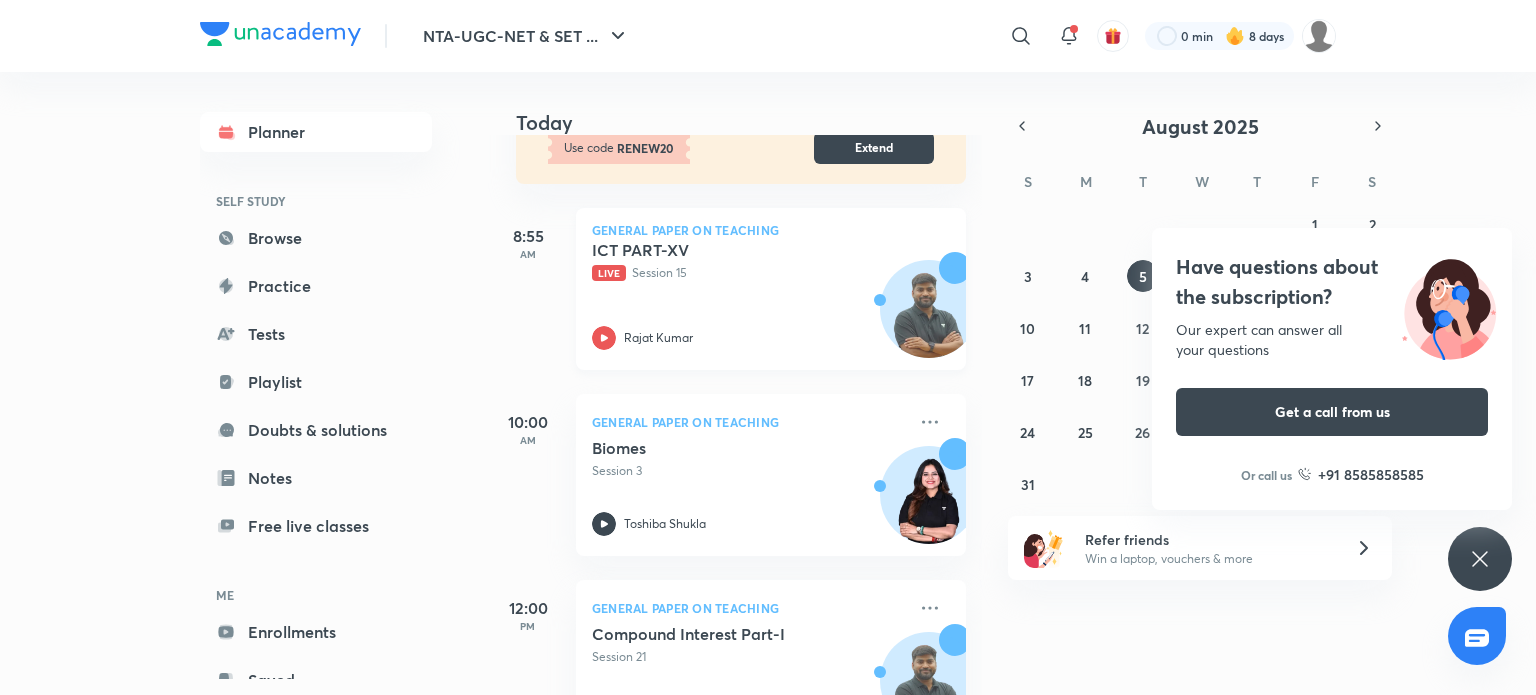scroll, scrollTop: 193, scrollLeft: 0, axis: vertical 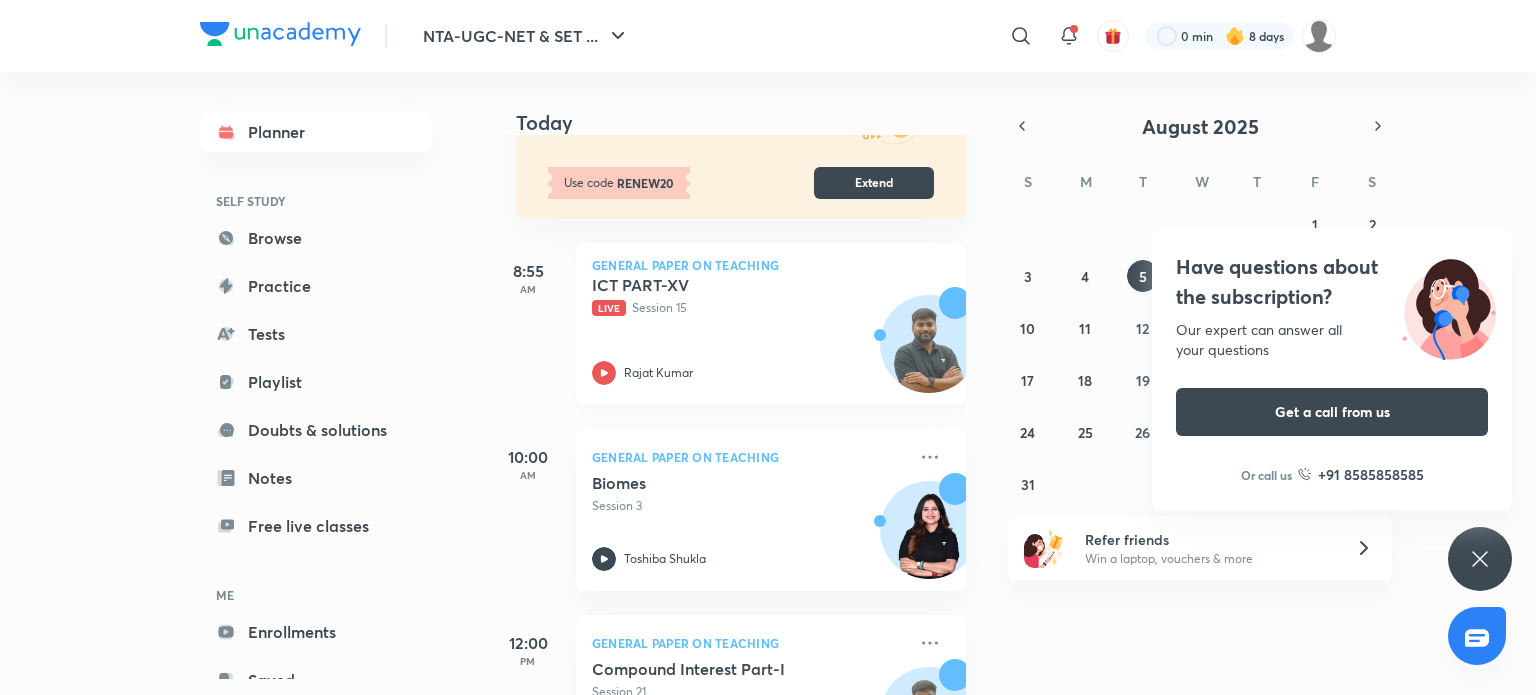 click on "ICT PART-XV Live Session 15 [FIRST] [LAST]" at bounding box center (749, 330) 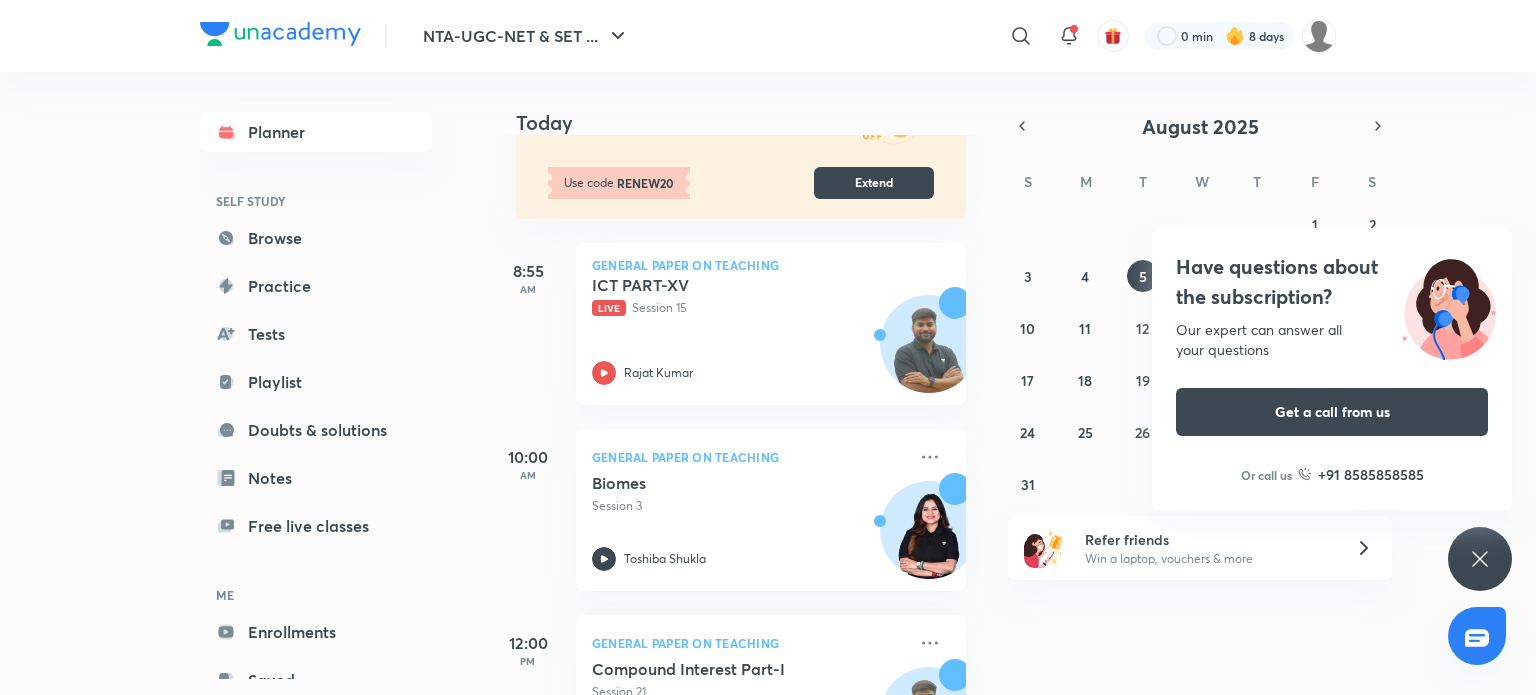 scroll, scrollTop: 60, scrollLeft: 0, axis: vertical 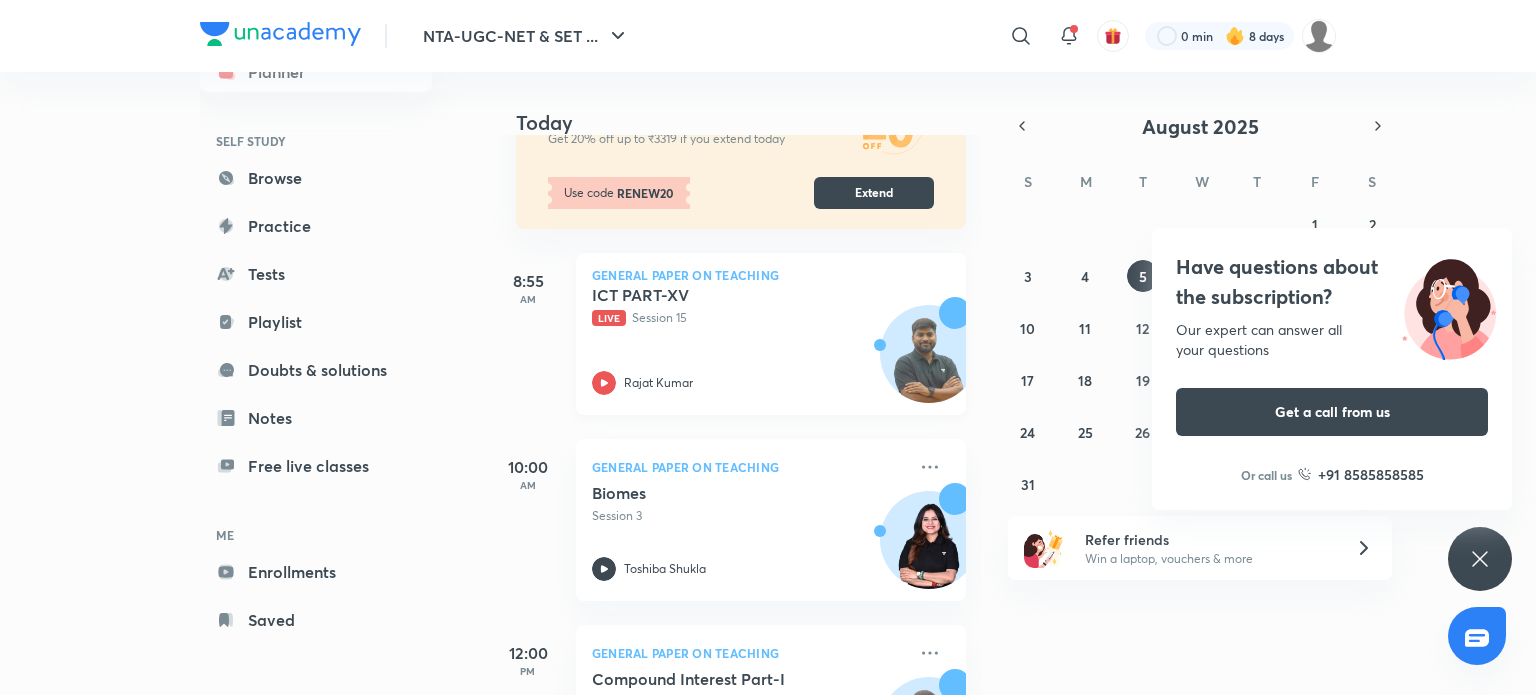 click on "Live Session 15" at bounding box center (749, 318) 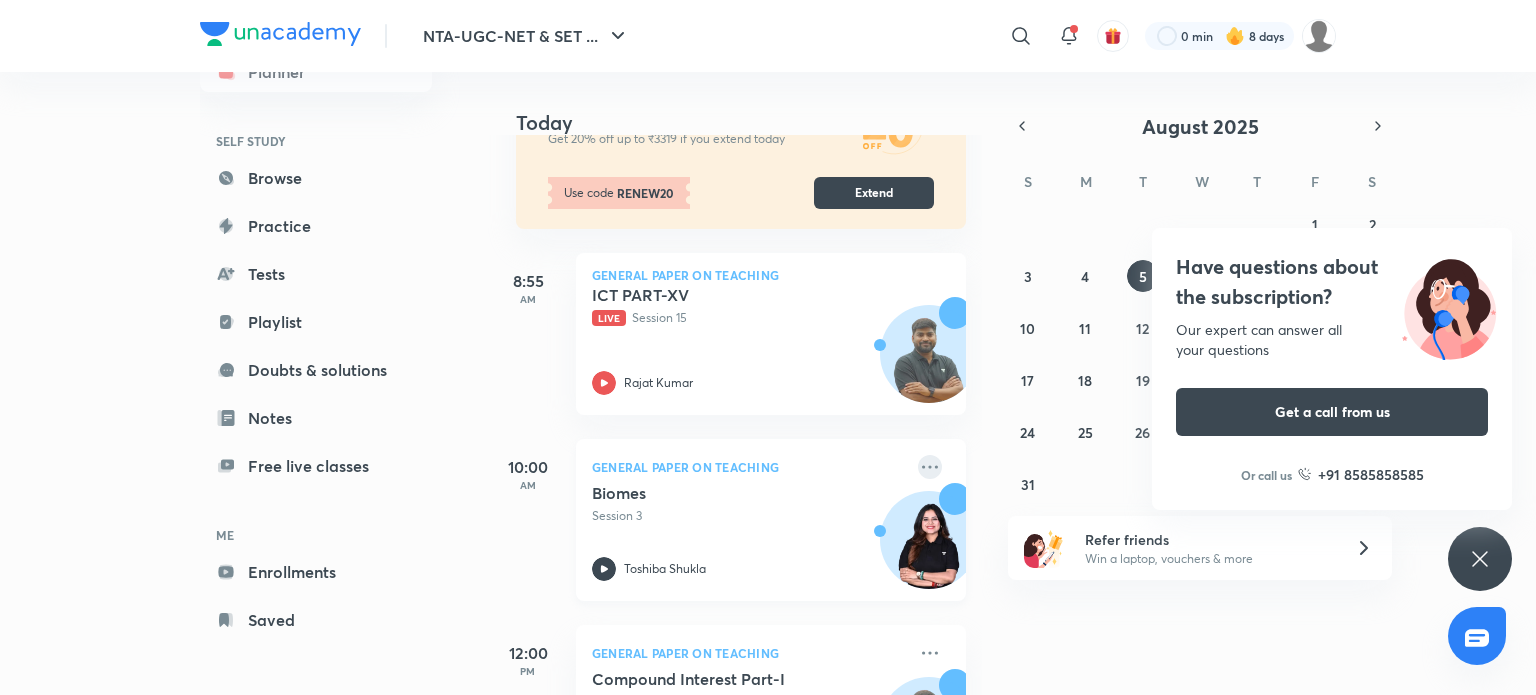 click 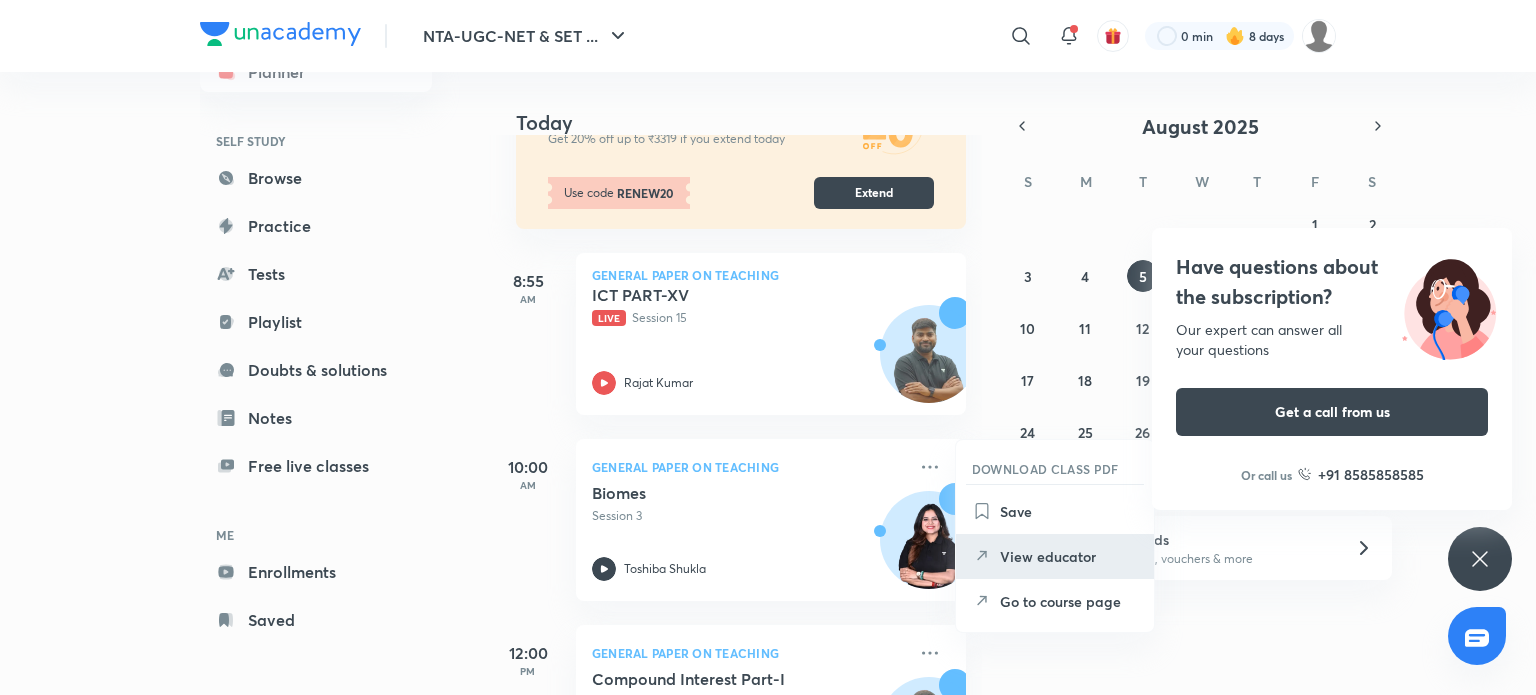 click on "View educator" at bounding box center [1069, 556] 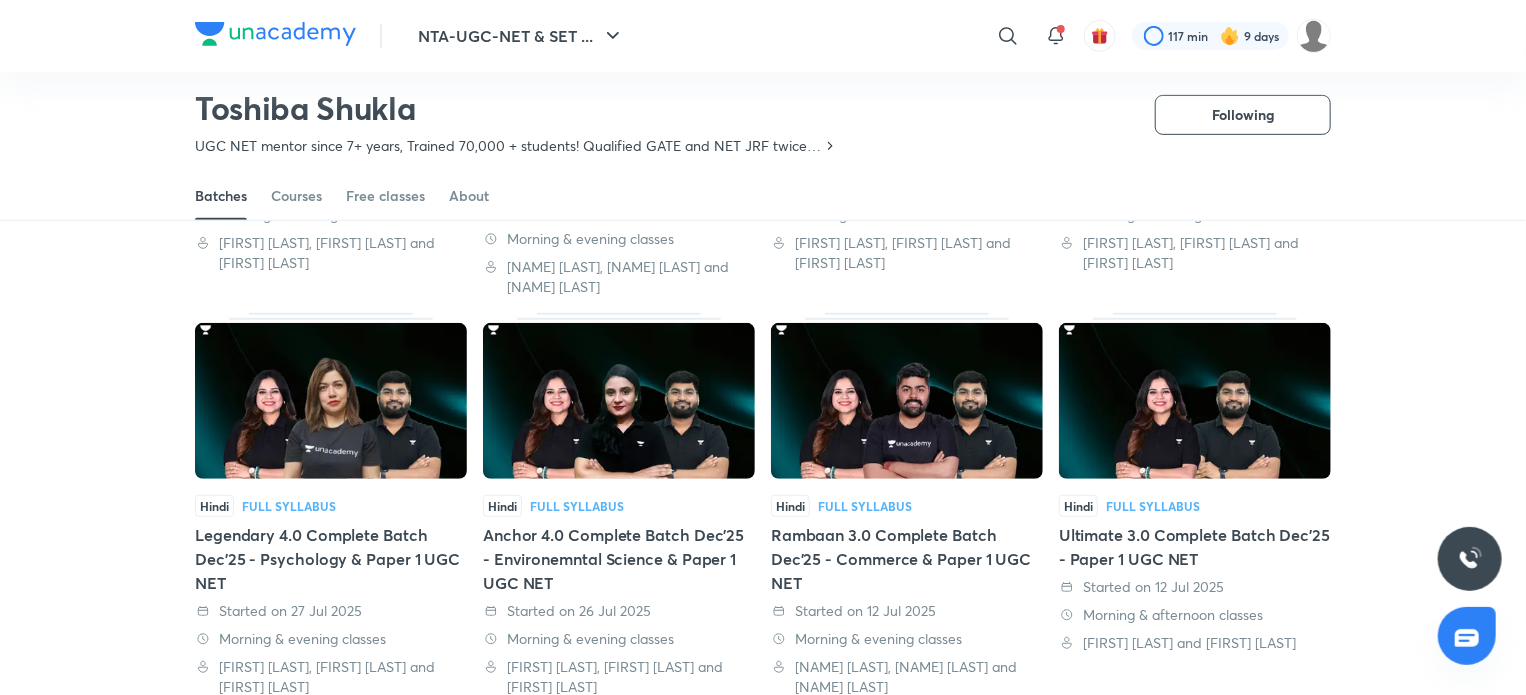 scroll, scrollTop: 425, scrollLeft: 0, axis: vertical 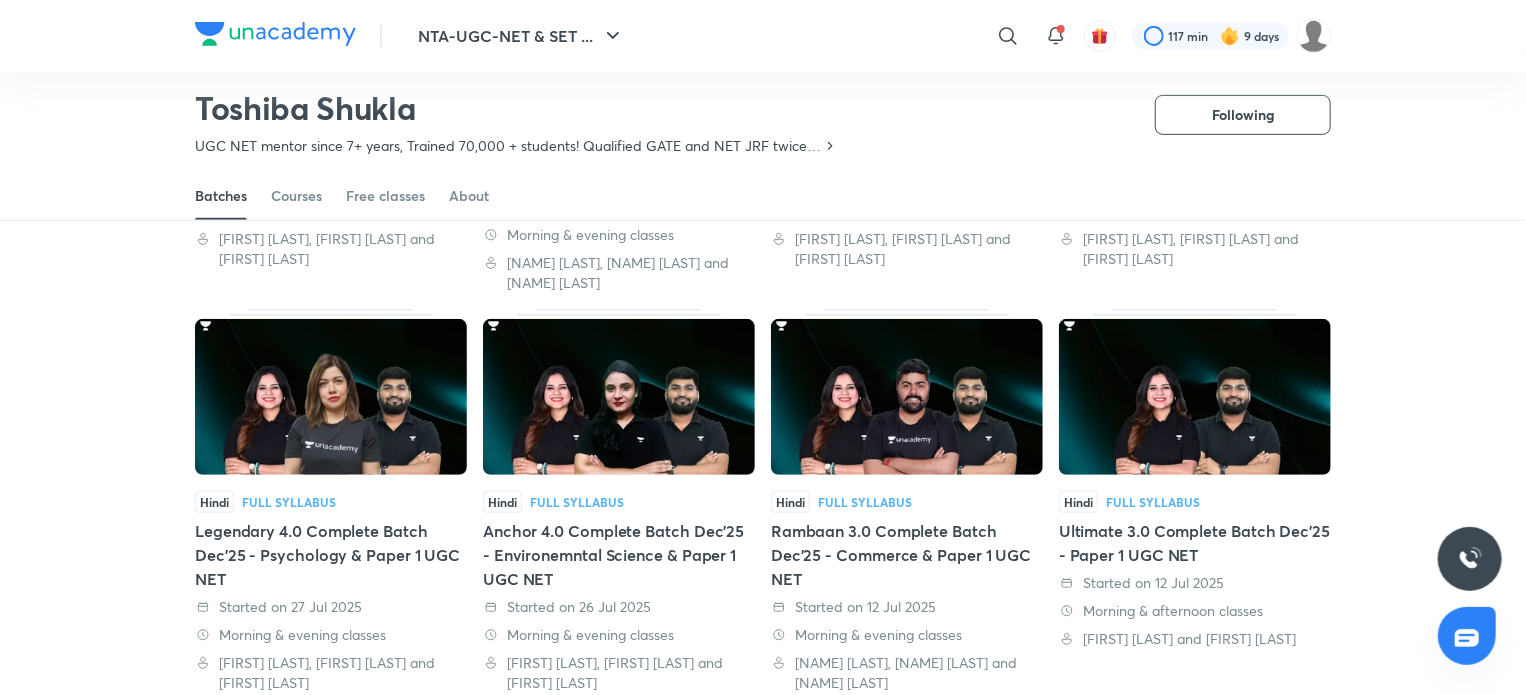 click at bounding box center [331, 397] 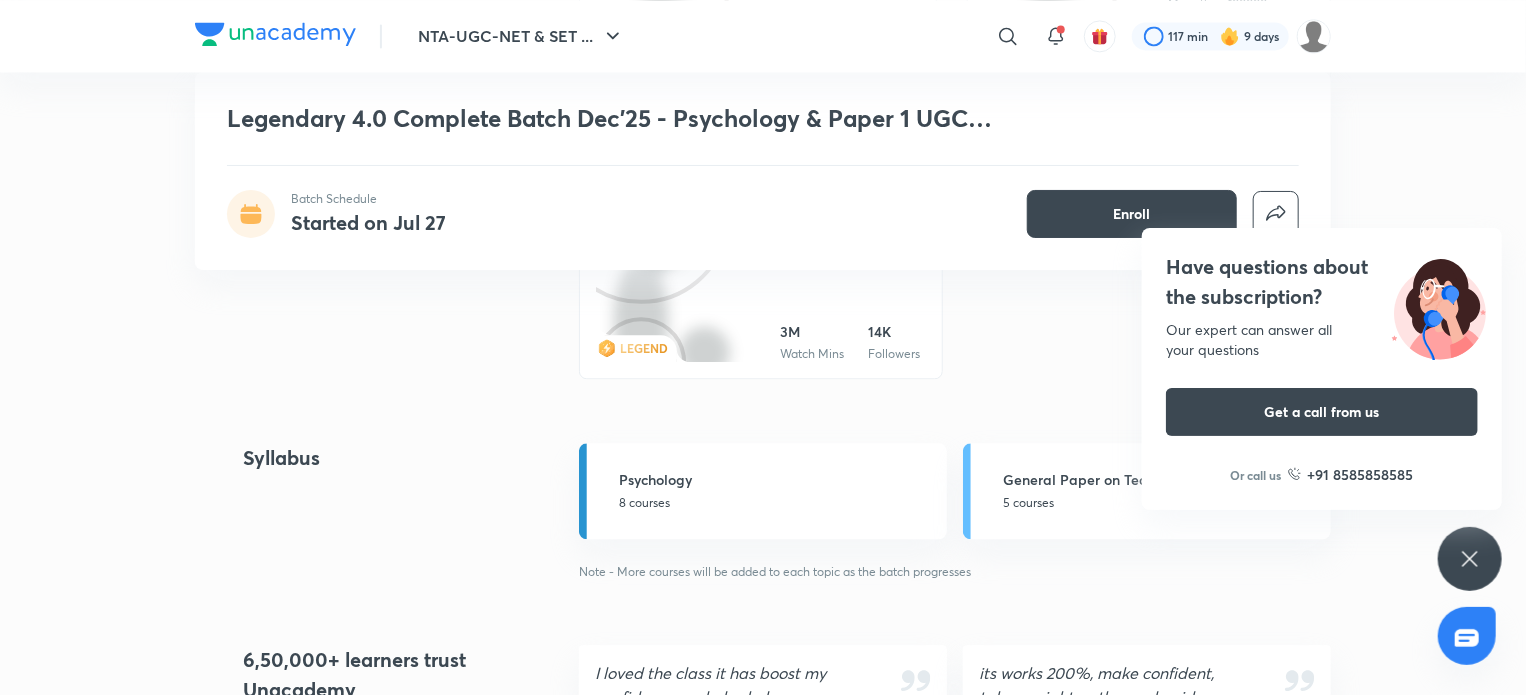 scroll, scrollTop: 2252, scrollLeft: 0, axis: vertical 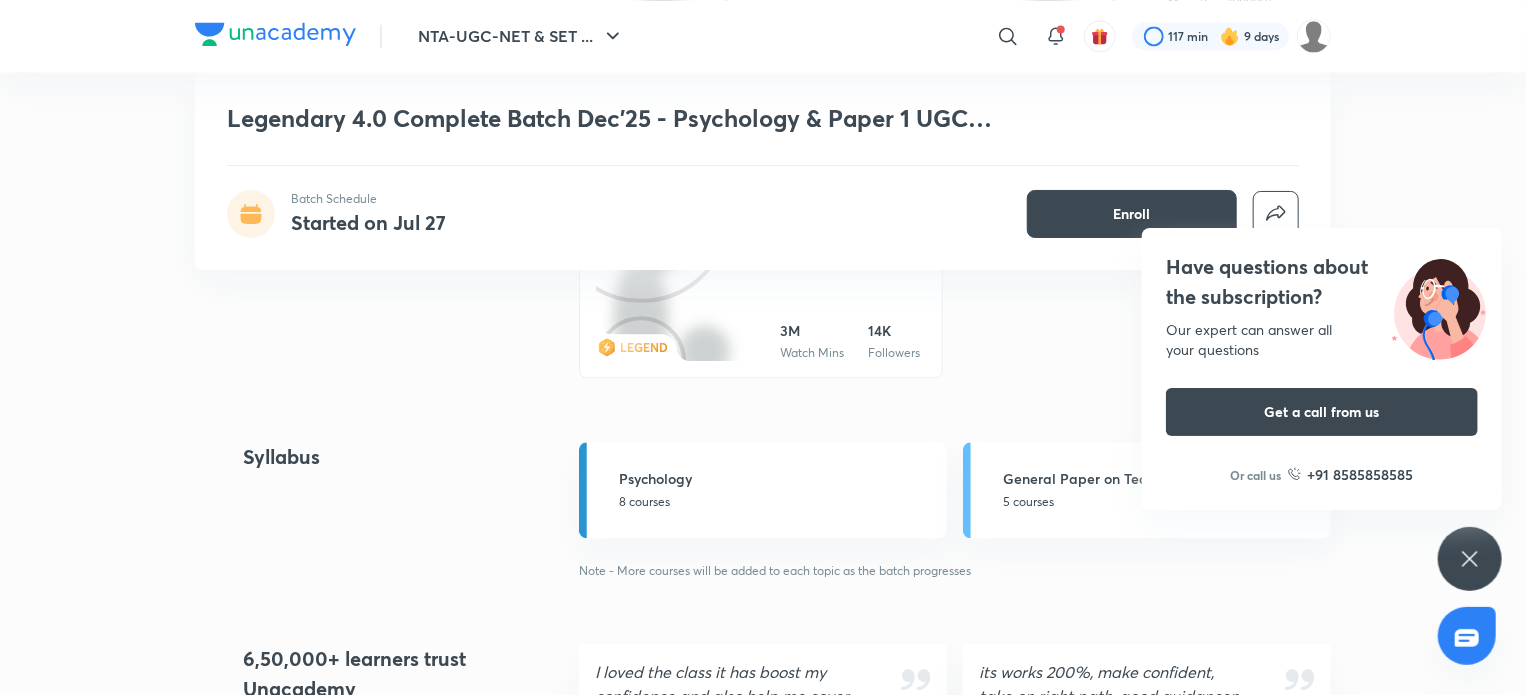 click 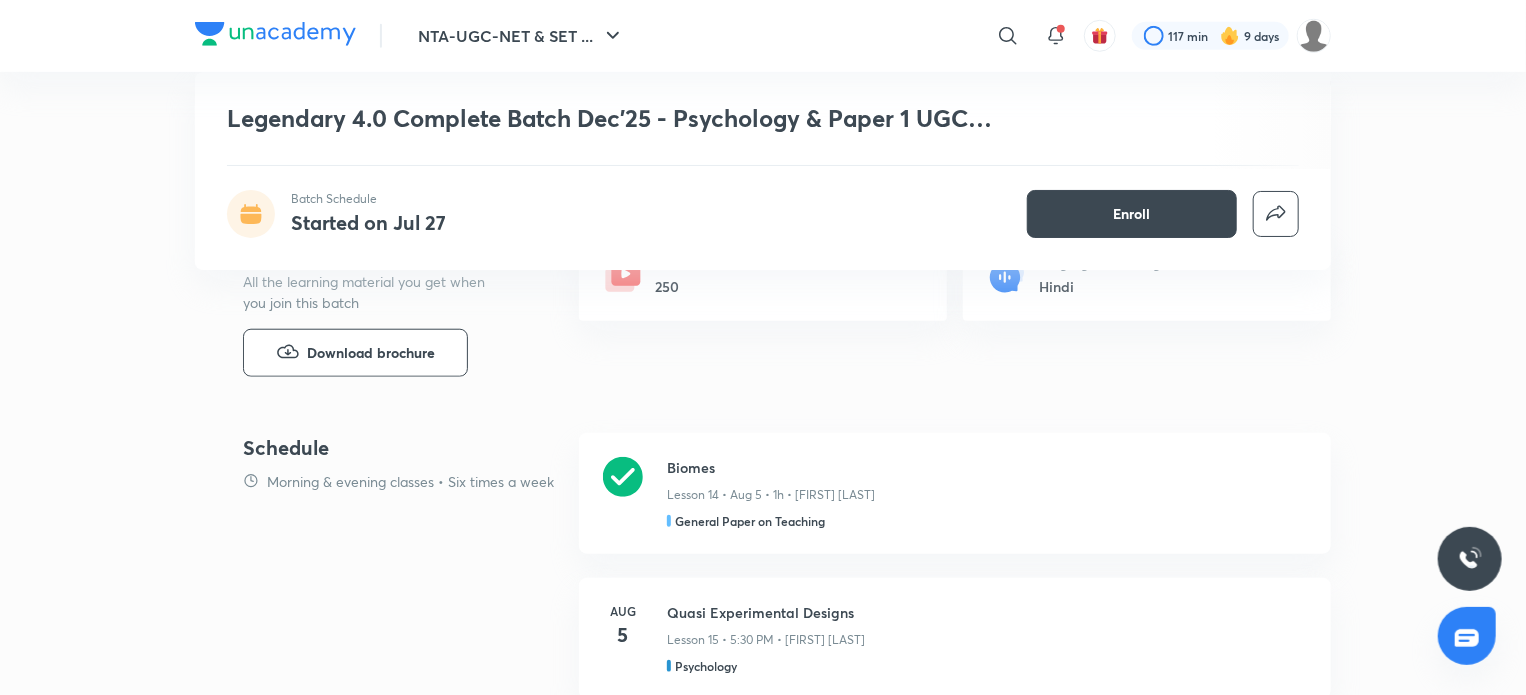 scroll, scrollTop: 752, scrollLeft: 0, axis: vertical 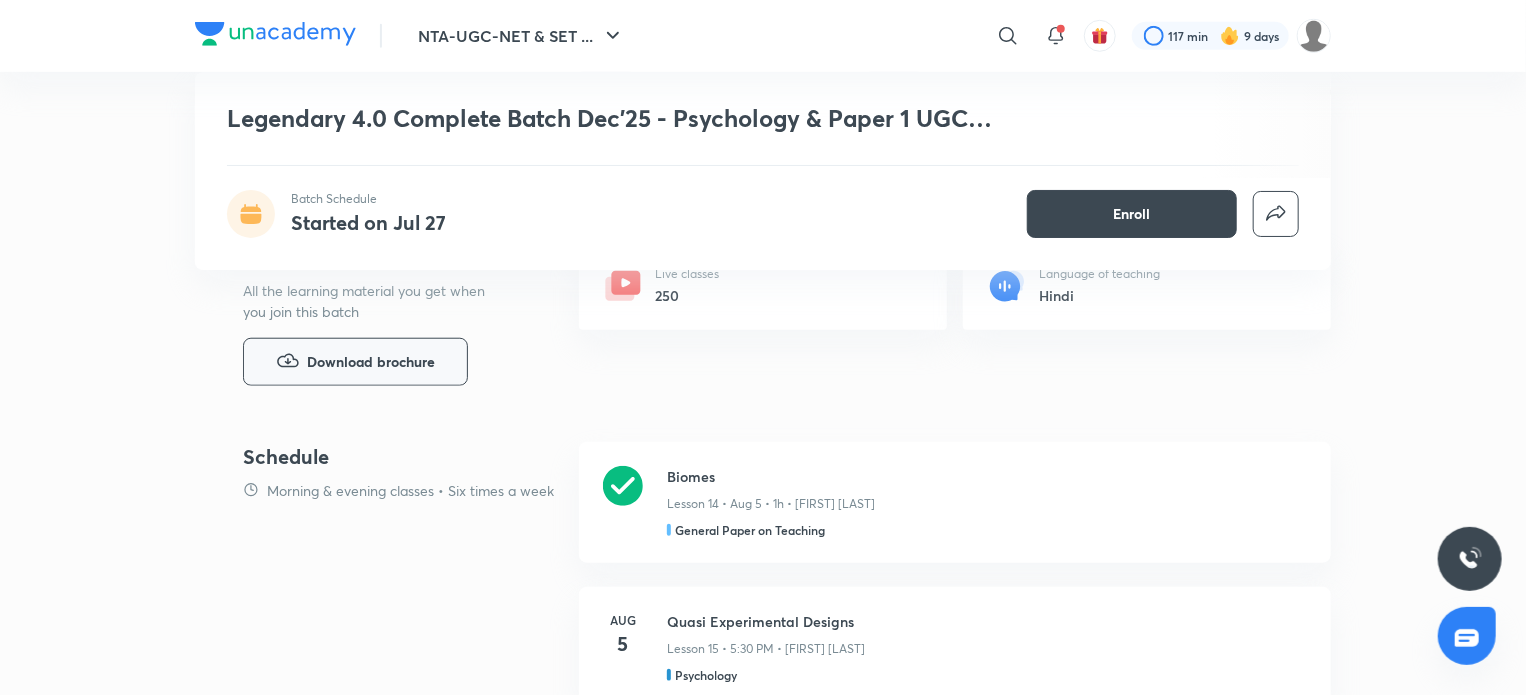 click on "Download brochure" at bounding box center (371, 362) 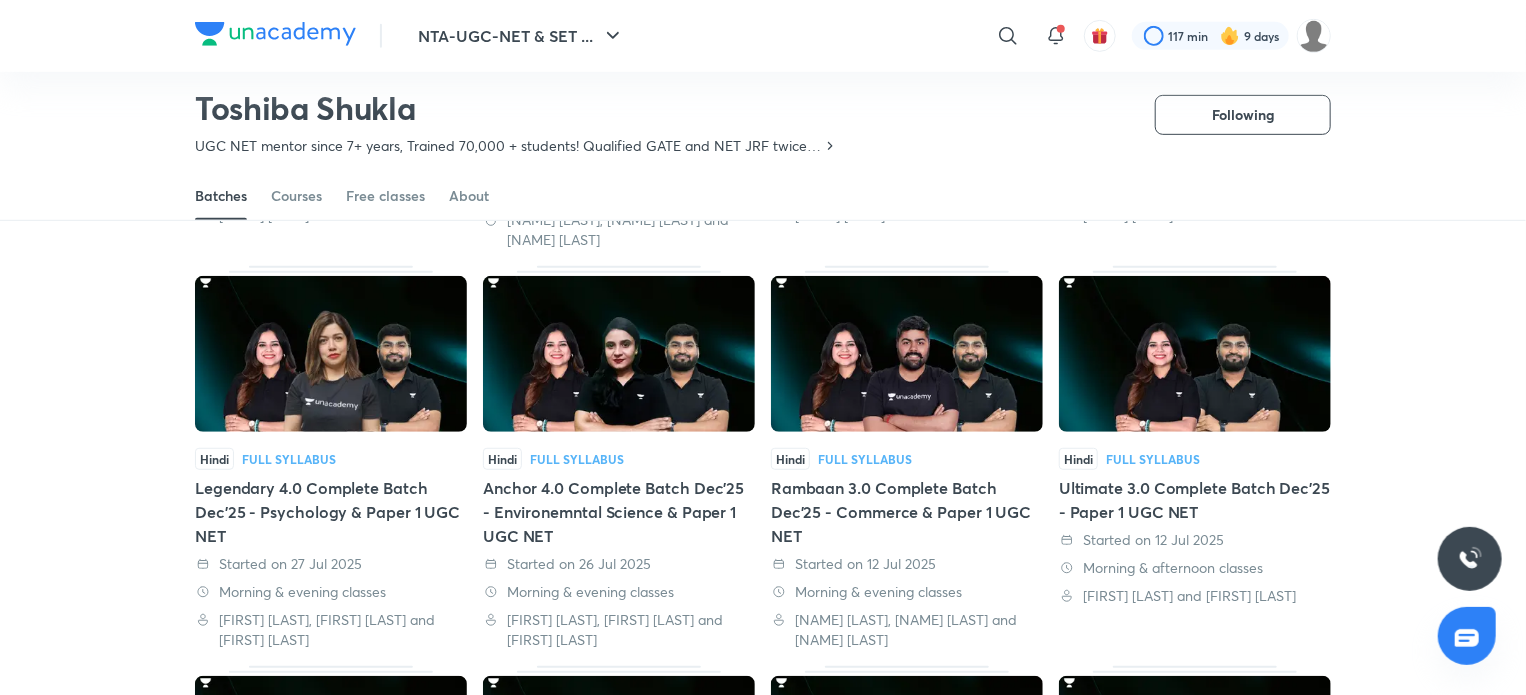 scroll, scrollTop: 522, scrollLeft: 0, axis: vertical 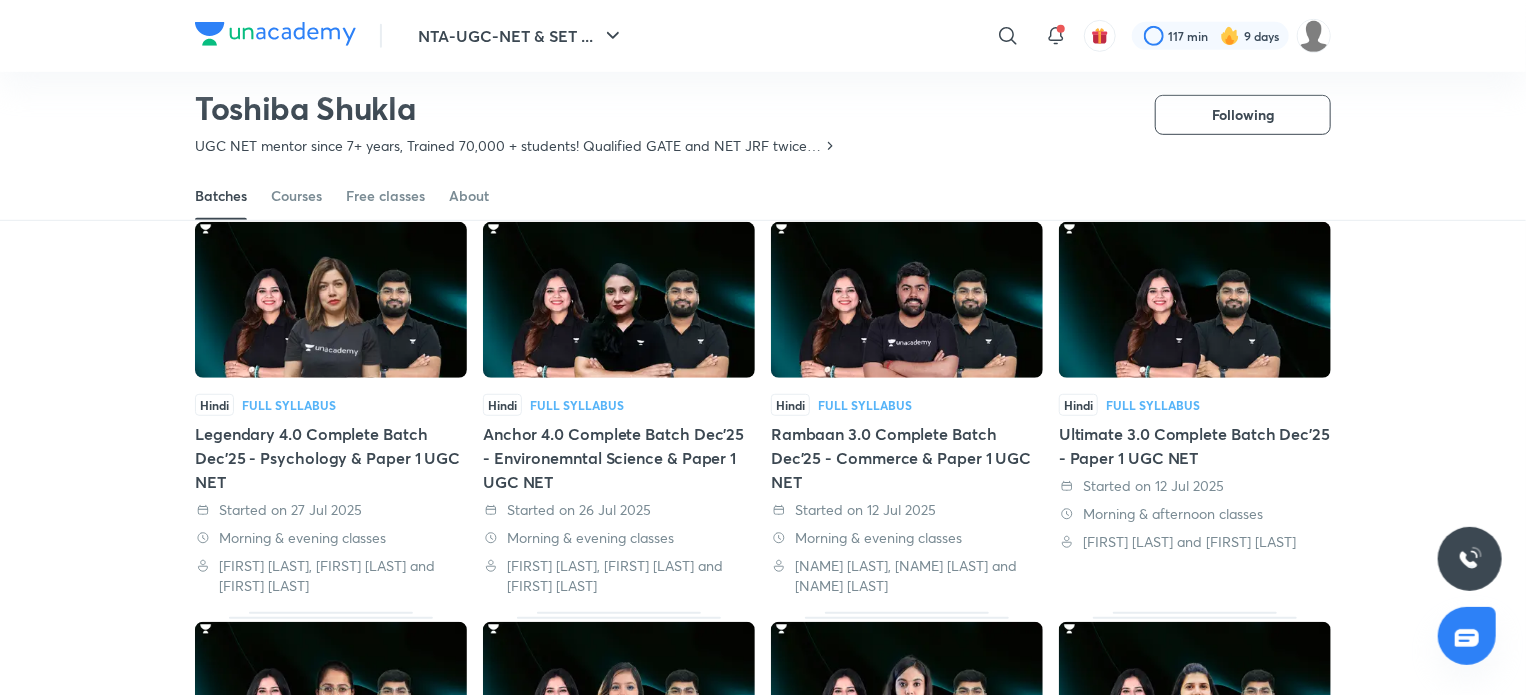 click at bounding box center [619, 300] 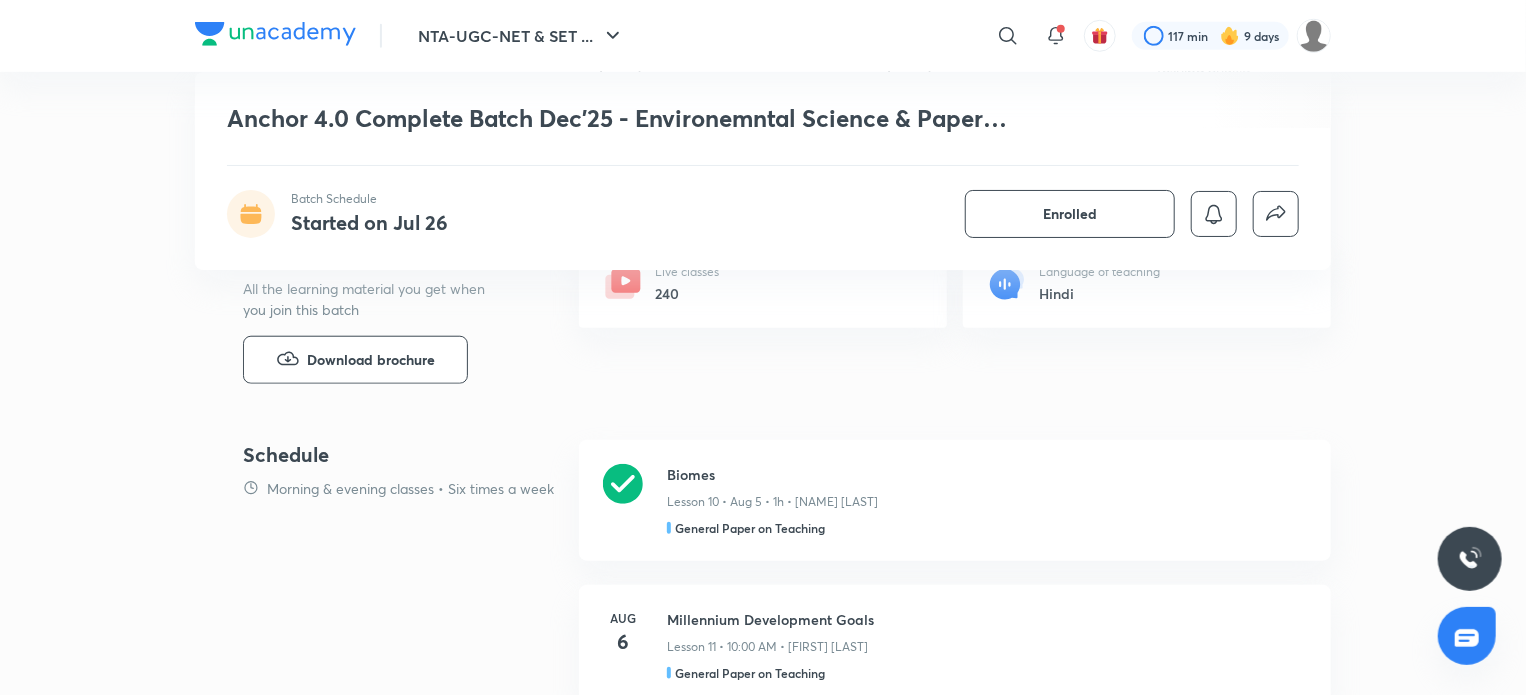 scroll, scrollTop: 763, scrollLeft: 0, axis: vertical 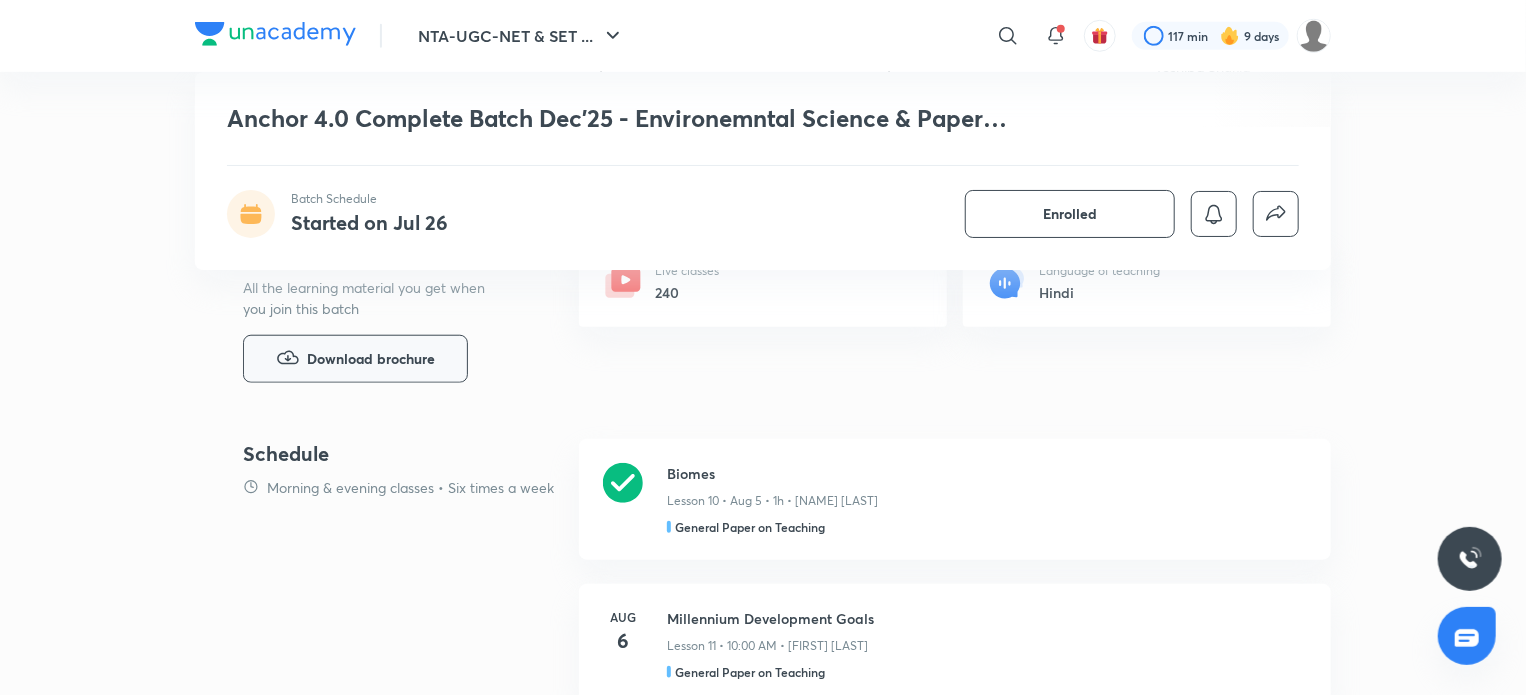 click on "Download brochure" at bounding box center [371, 359] 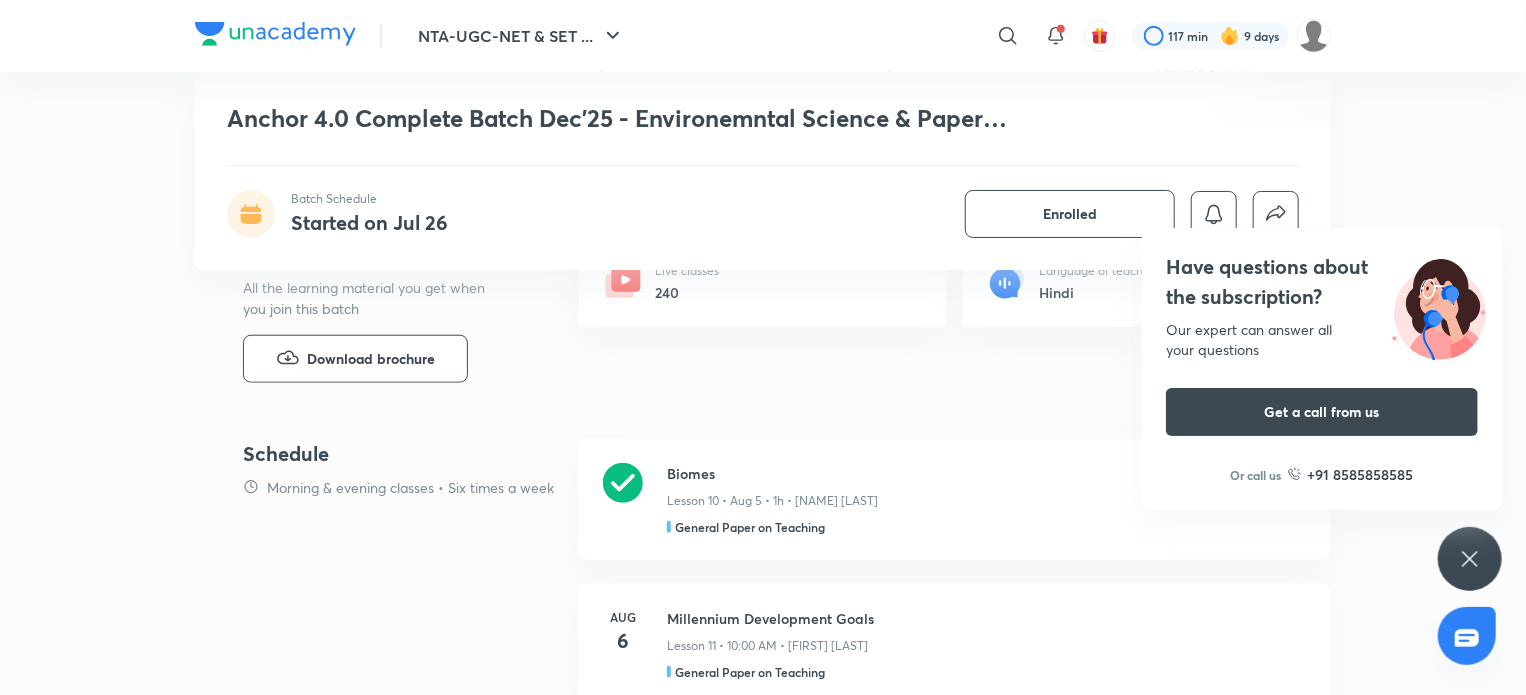 click 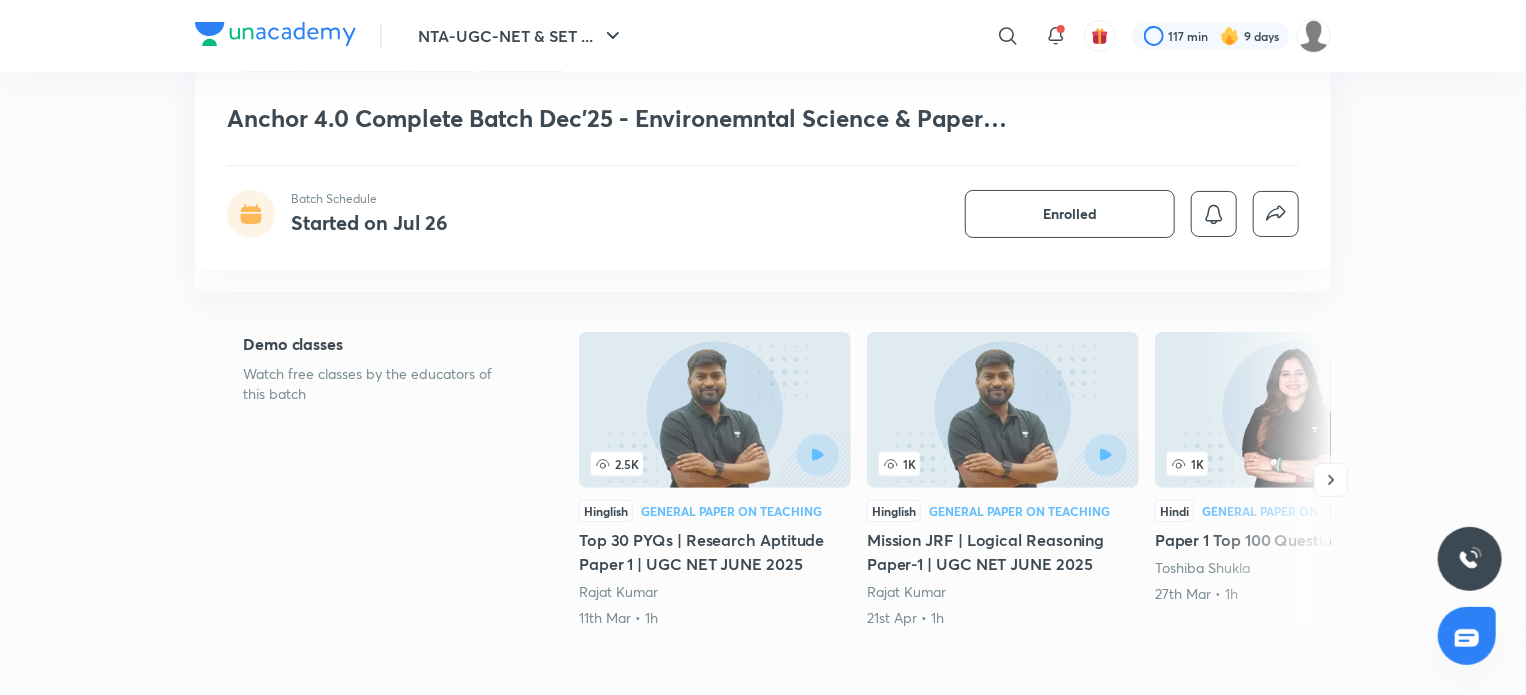 scroll, scrollTop: 603, scrollLeft: 0, axis: vertical 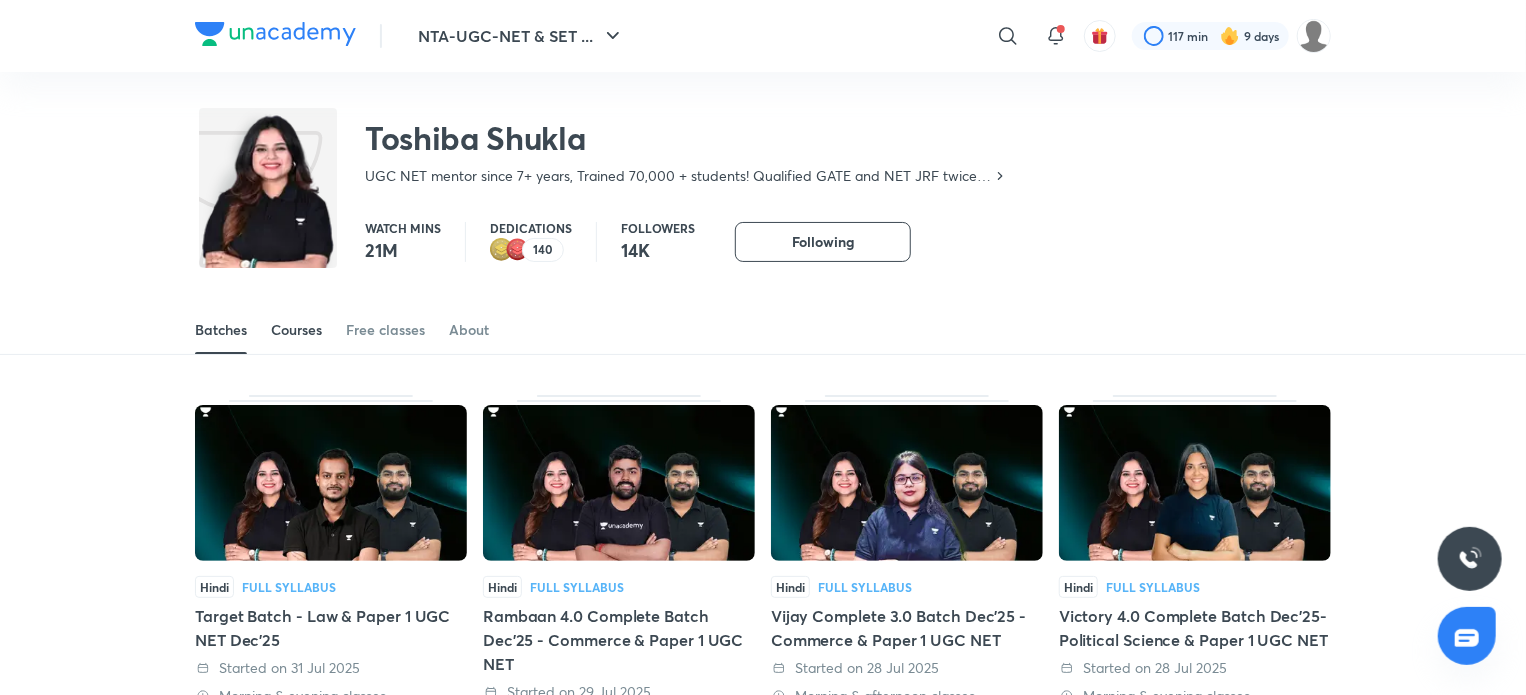 click on "Courses" at bounding box center (296, 330) 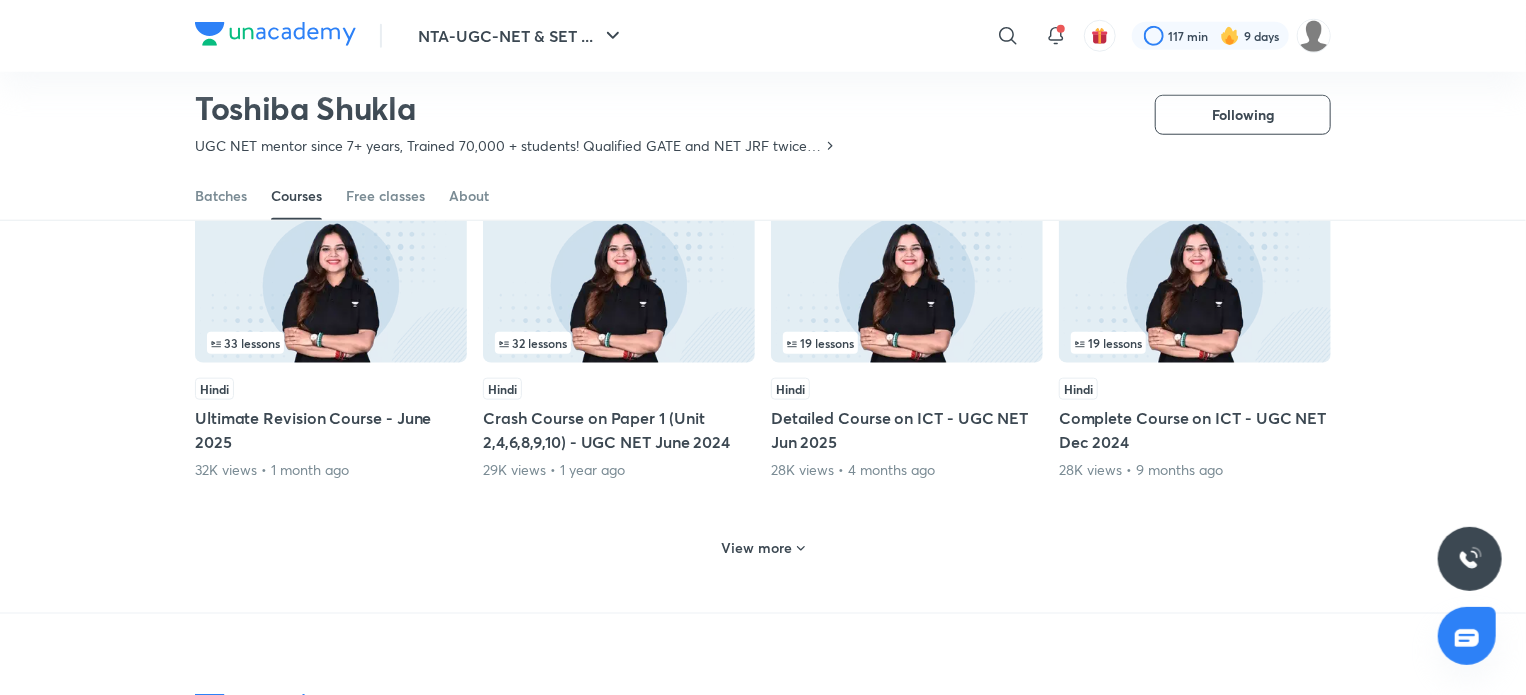 scroll, scrollTop: 887, scrollLeft: 0, axis: vertical 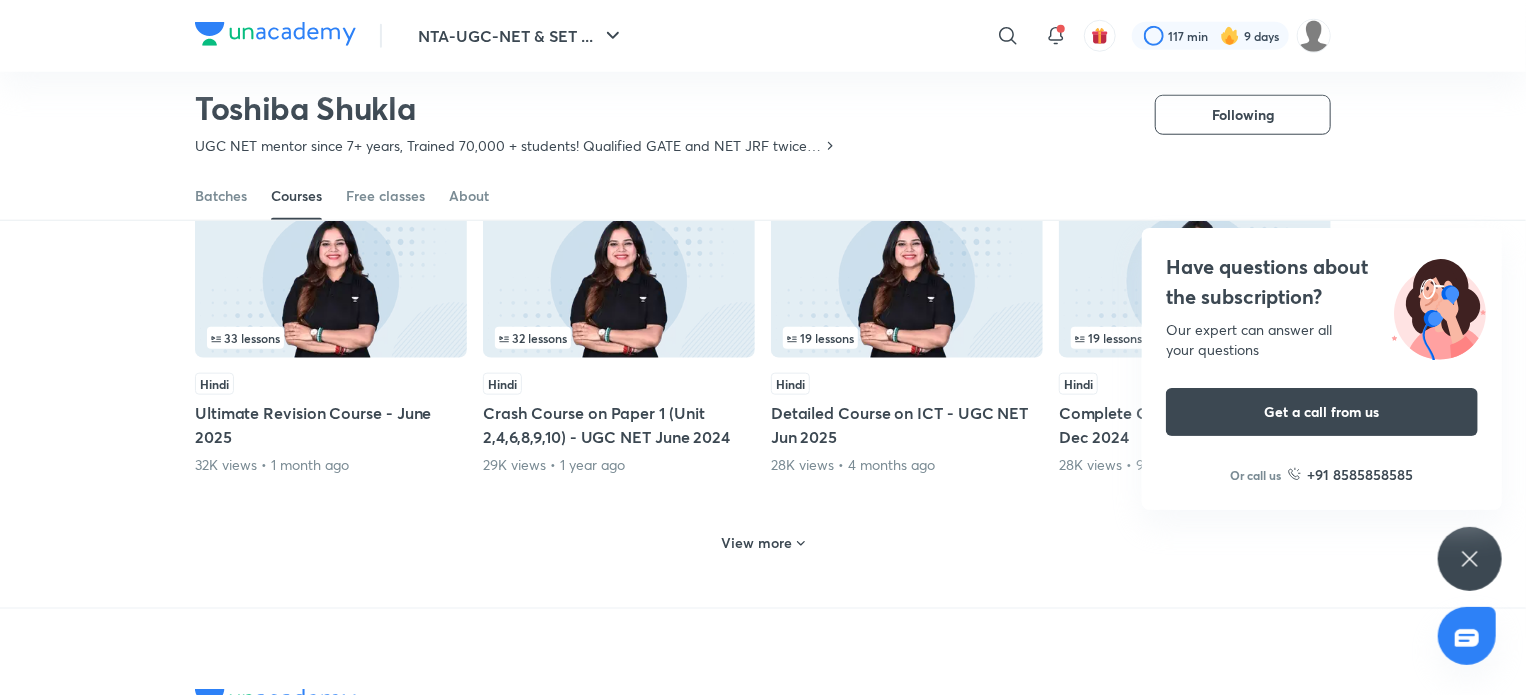 click 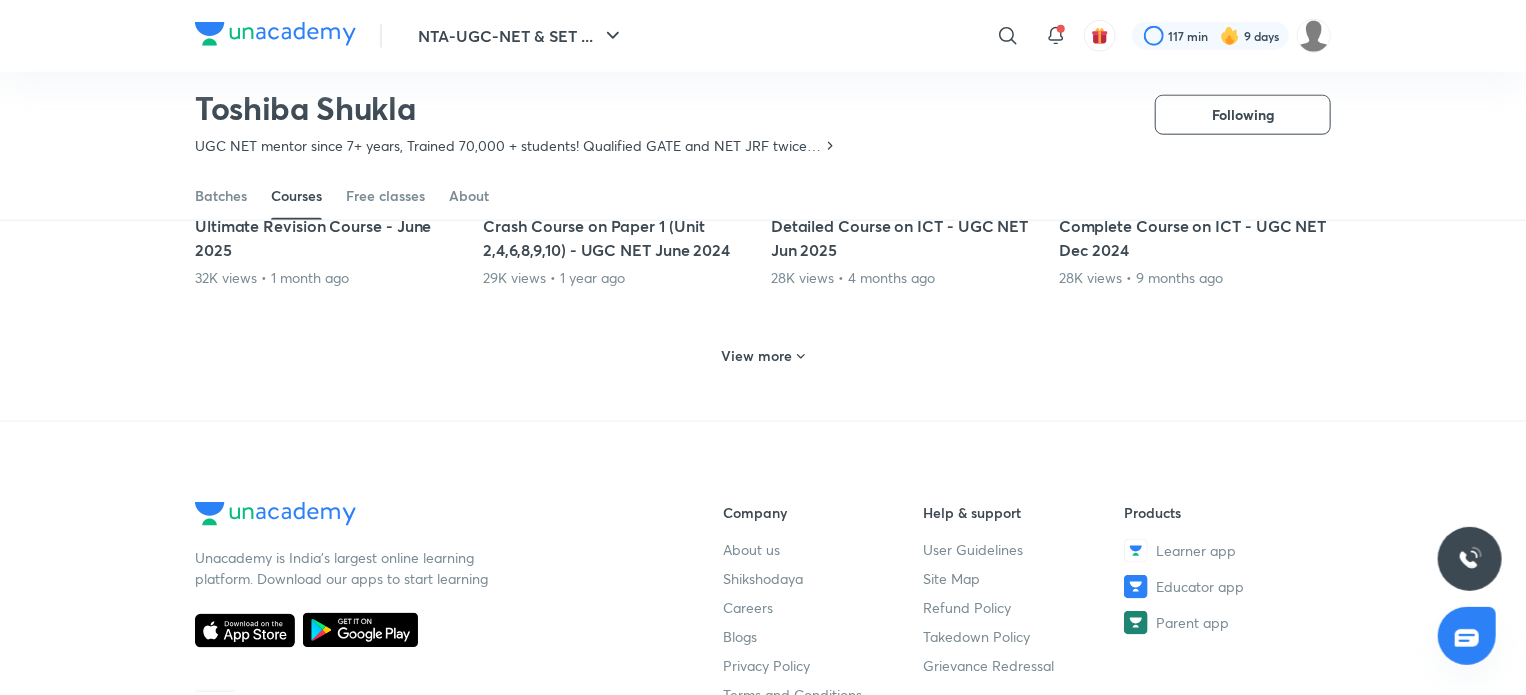 scroll, scrollTop: 1073, scrollLeft: 0, axis: vertical 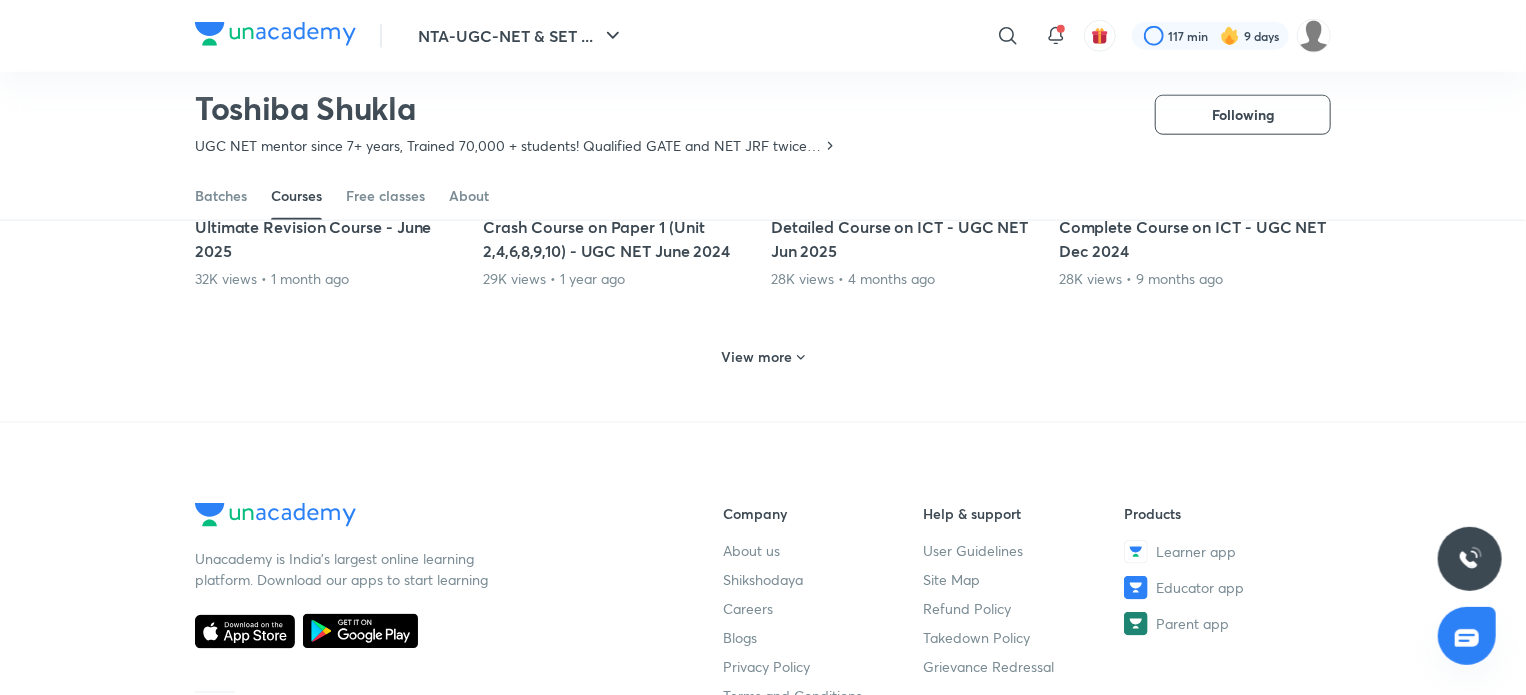 click on "View more" at bounding box center (757, 357) 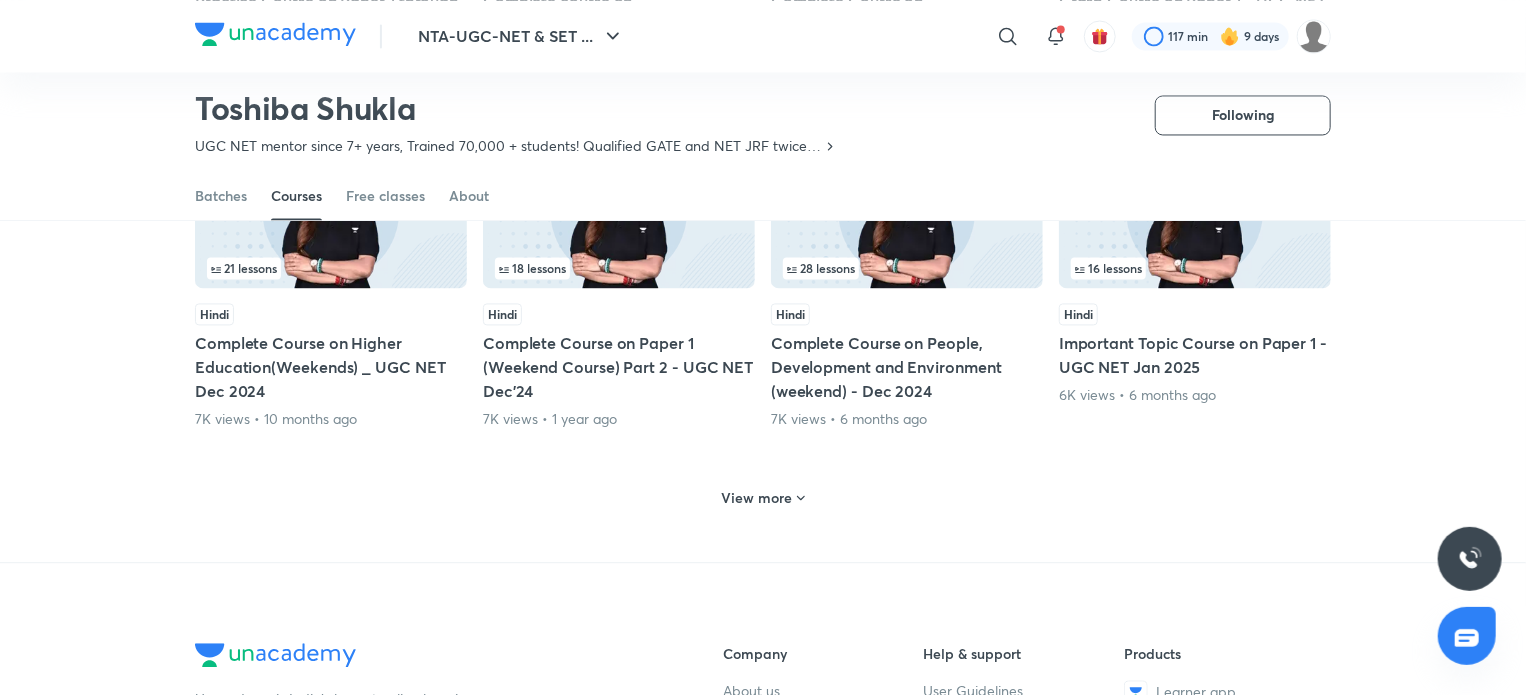 scroll, scrollTop: 1956, scrollLeft: 0, axis: vertical 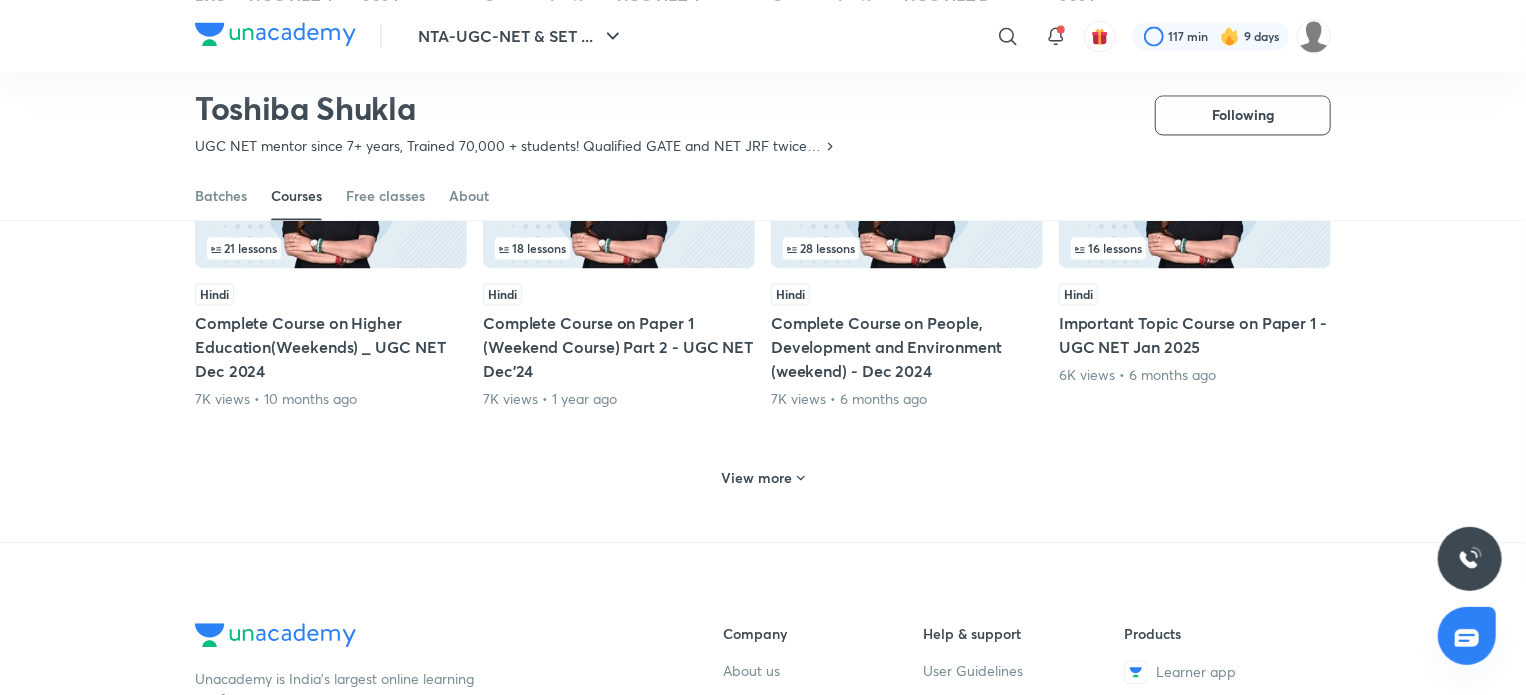 click on "View more" at bounding box center [757, 478] 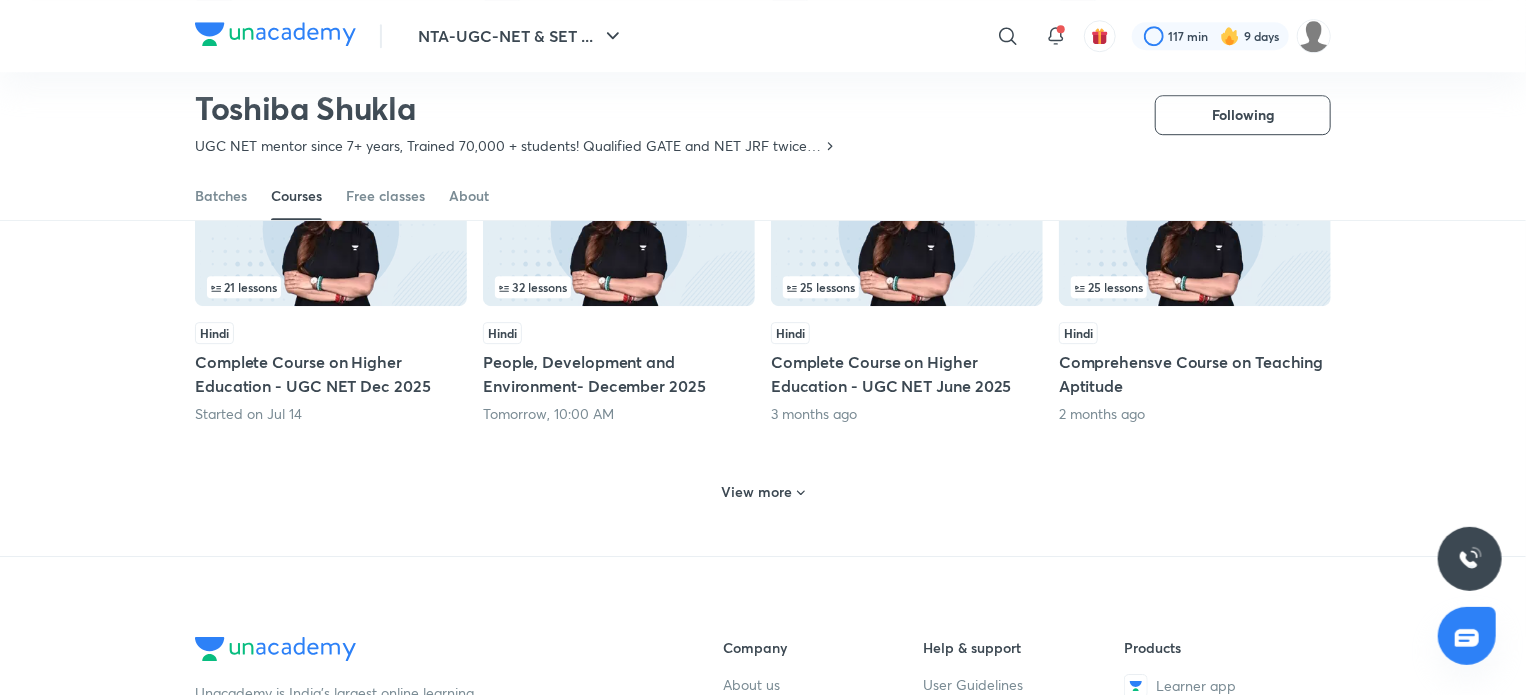 scroll, scrollTop: 2927, scrollLeft: 0, axis: vertical 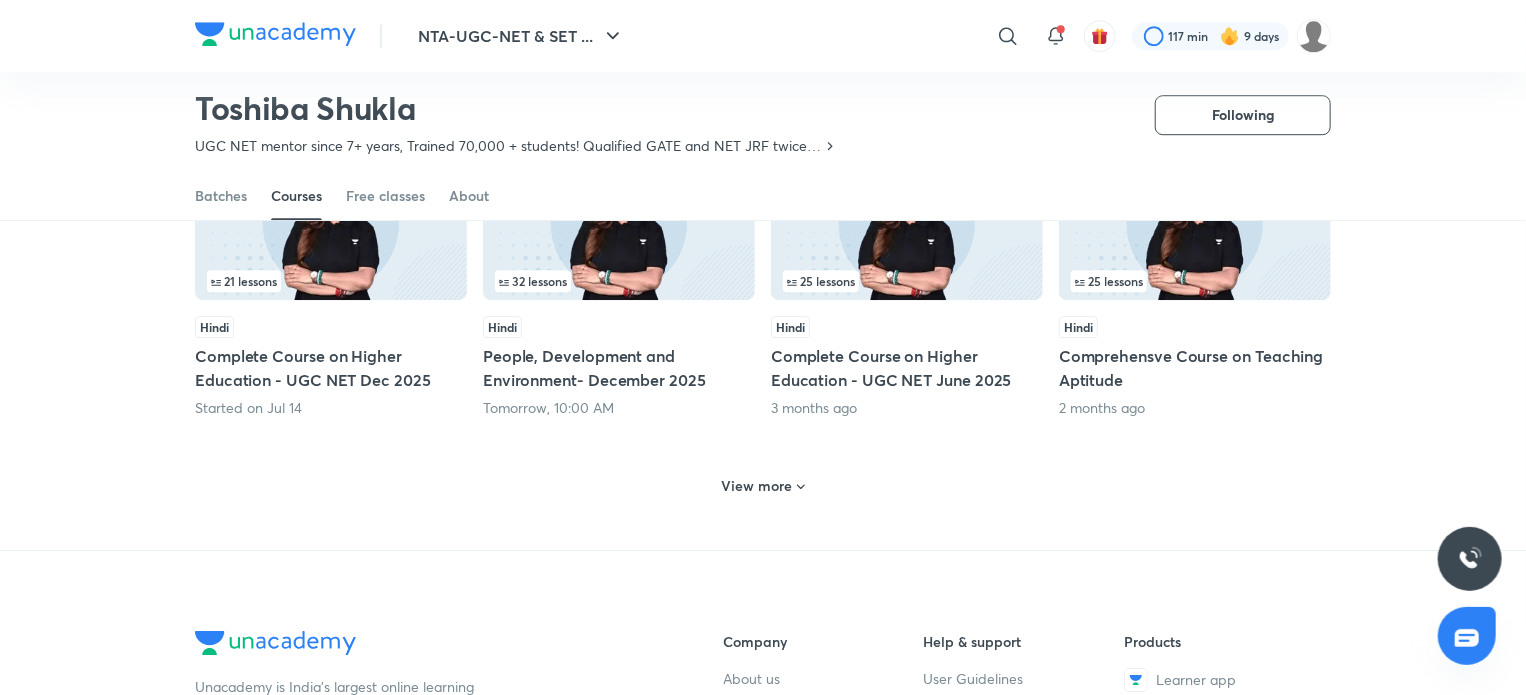 click on "View more" at bounding box center (757, 486) 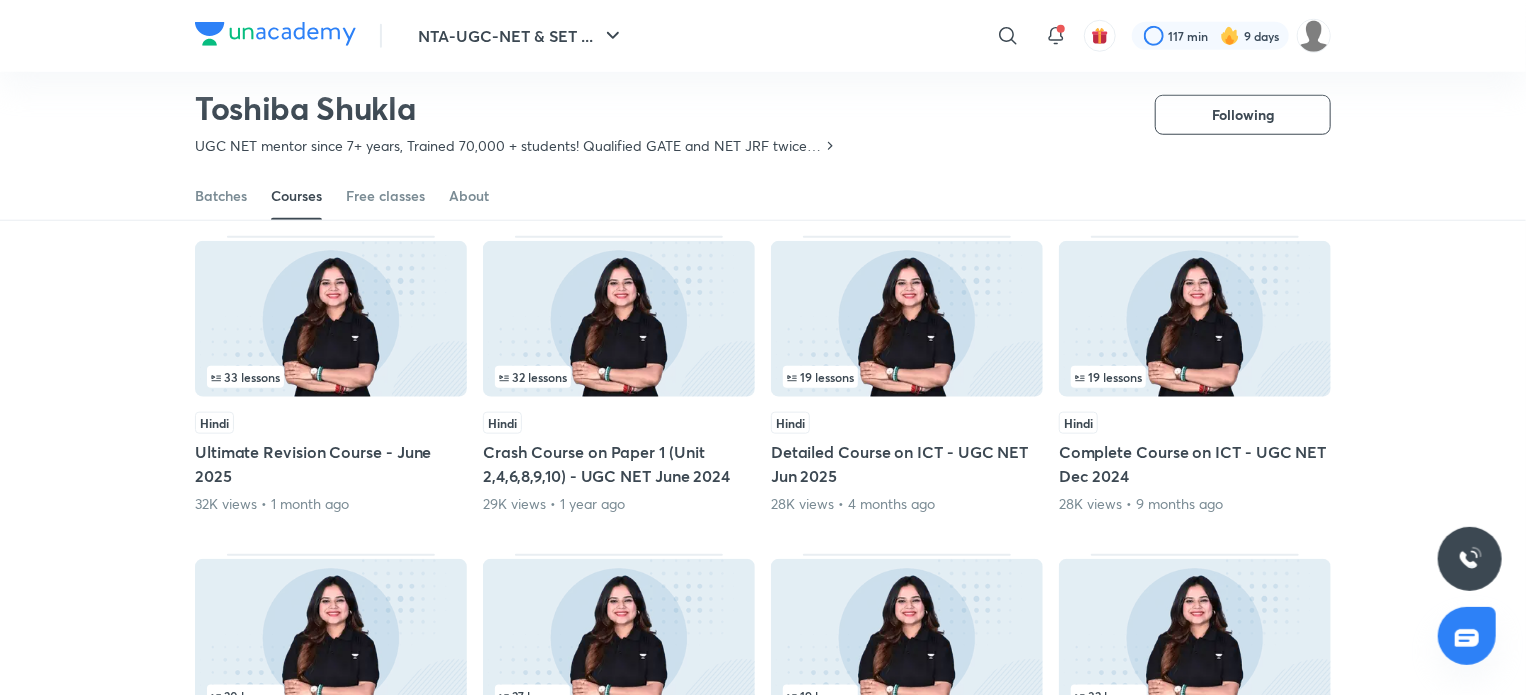 scroll, scrollTop: 0, scrollLeft: 0, axis: both 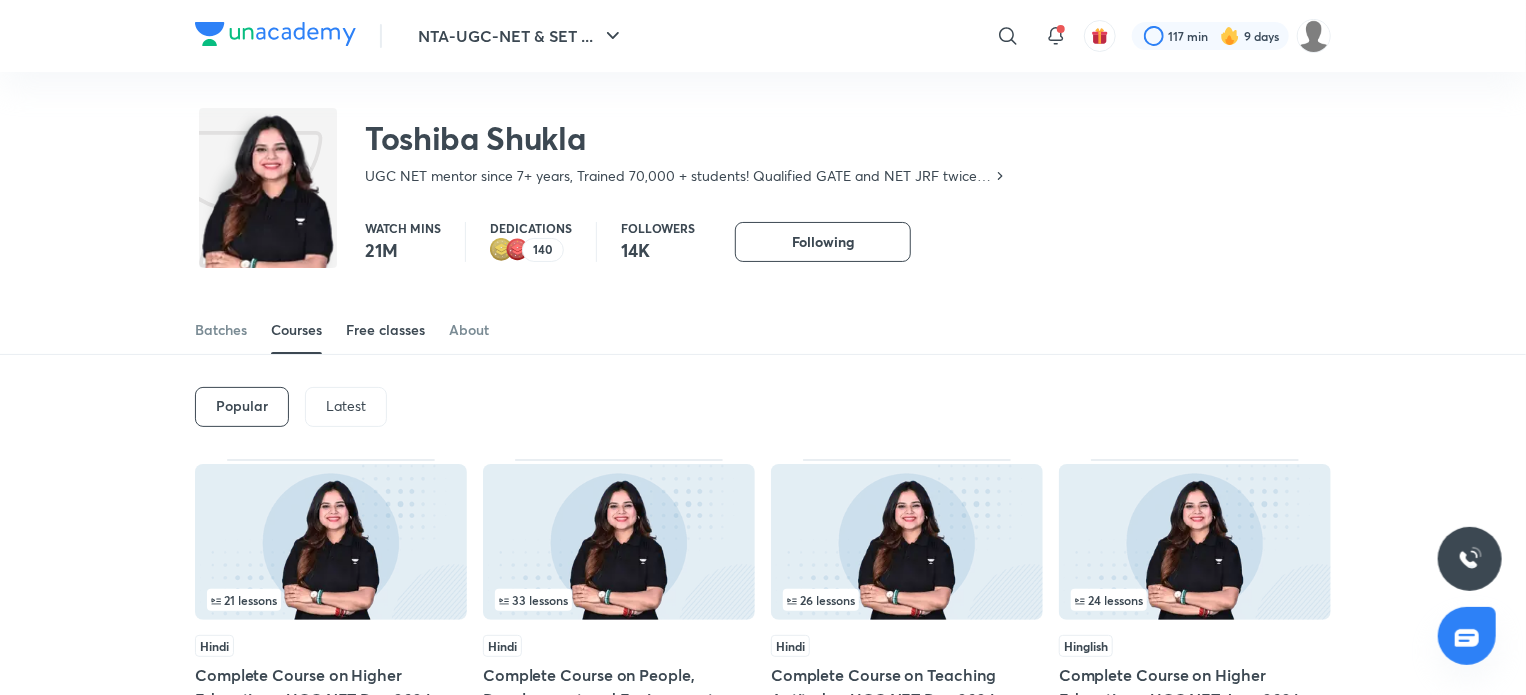 click on "Free classes" at bounding box center [385, 330] 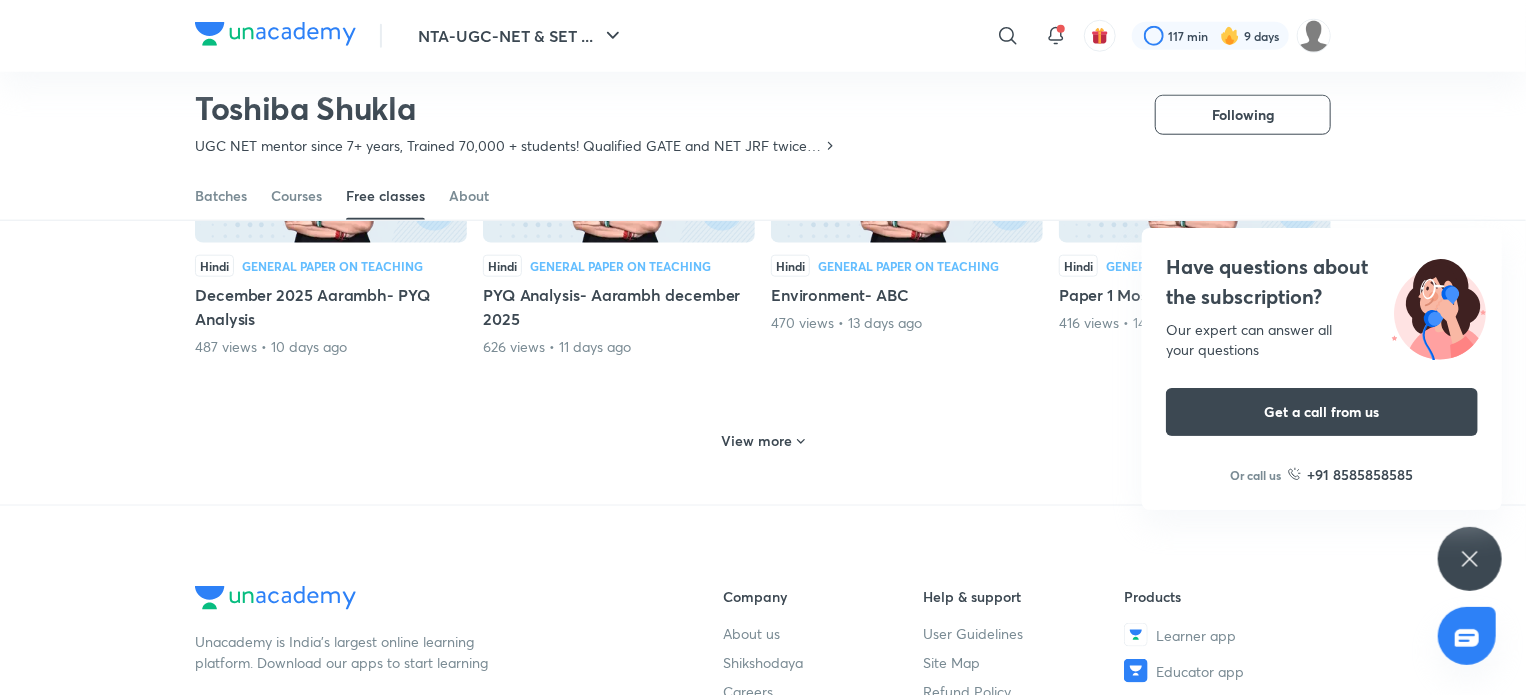 scroll, scrollTop: 1068, scrollLeft: 0, axis: vertical 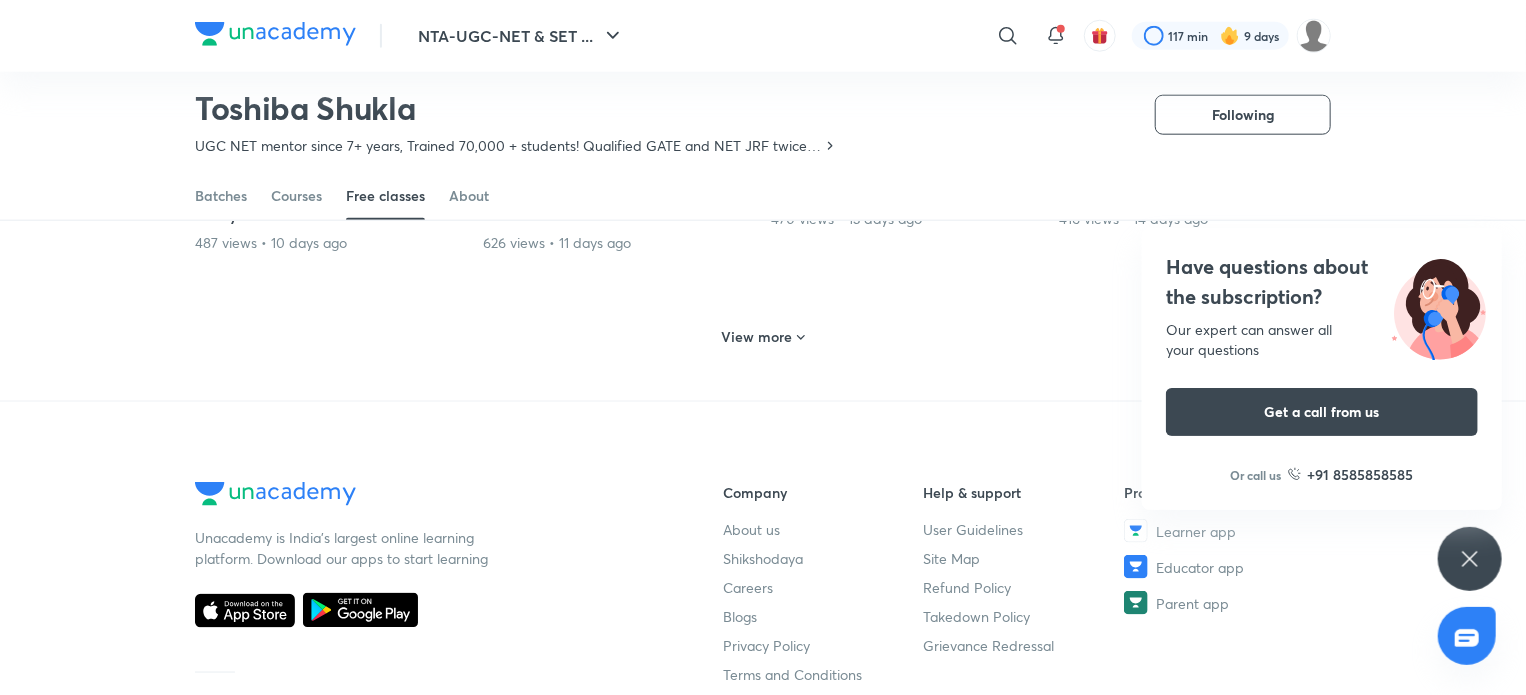 click 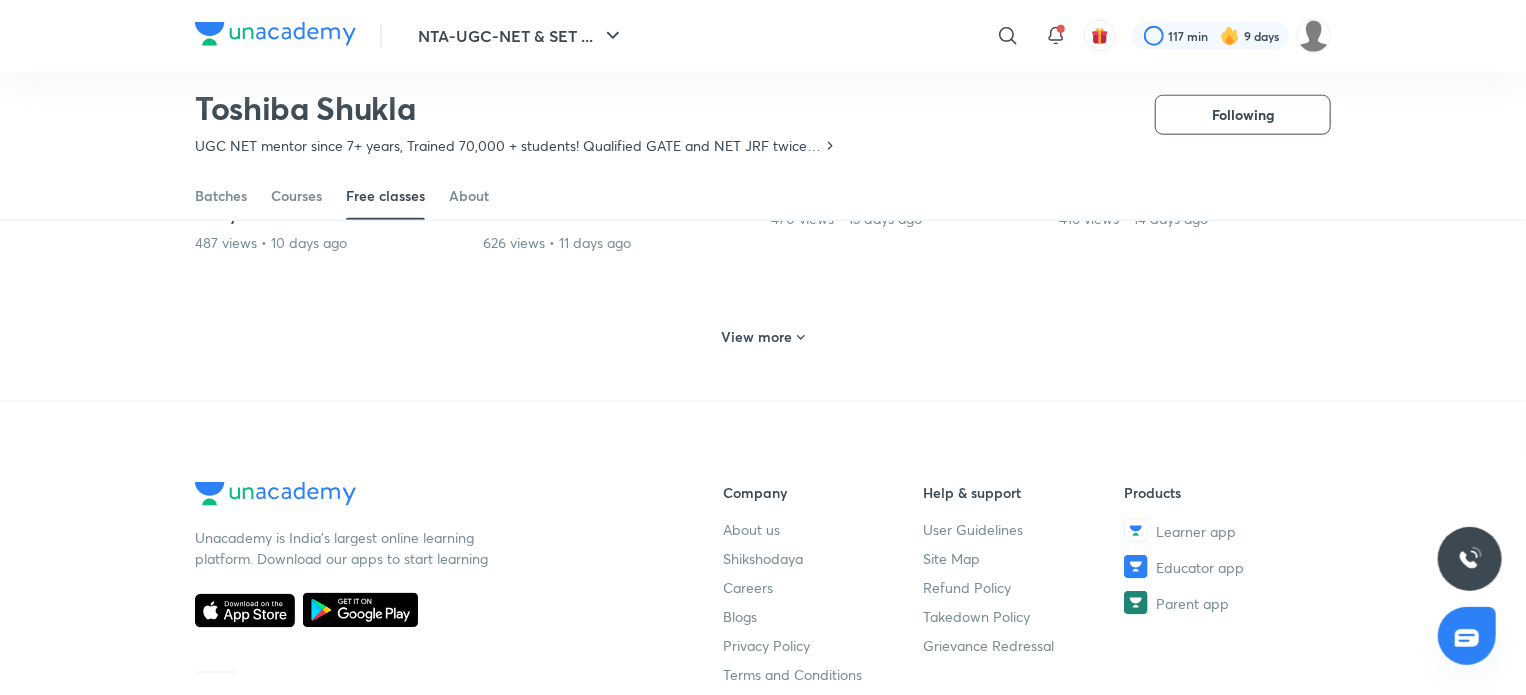 click 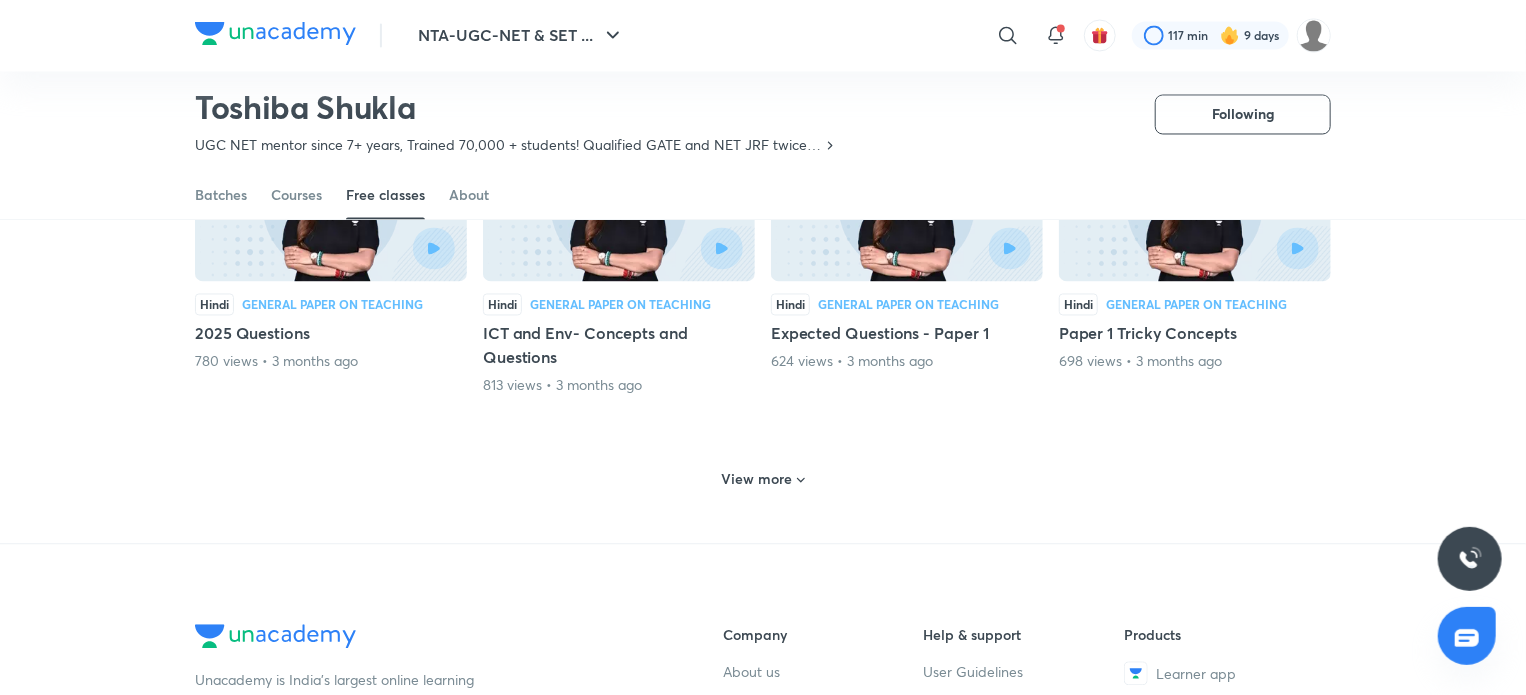 scroll, scrollTop: 1870, scrollLeft: 0, axis: vertical 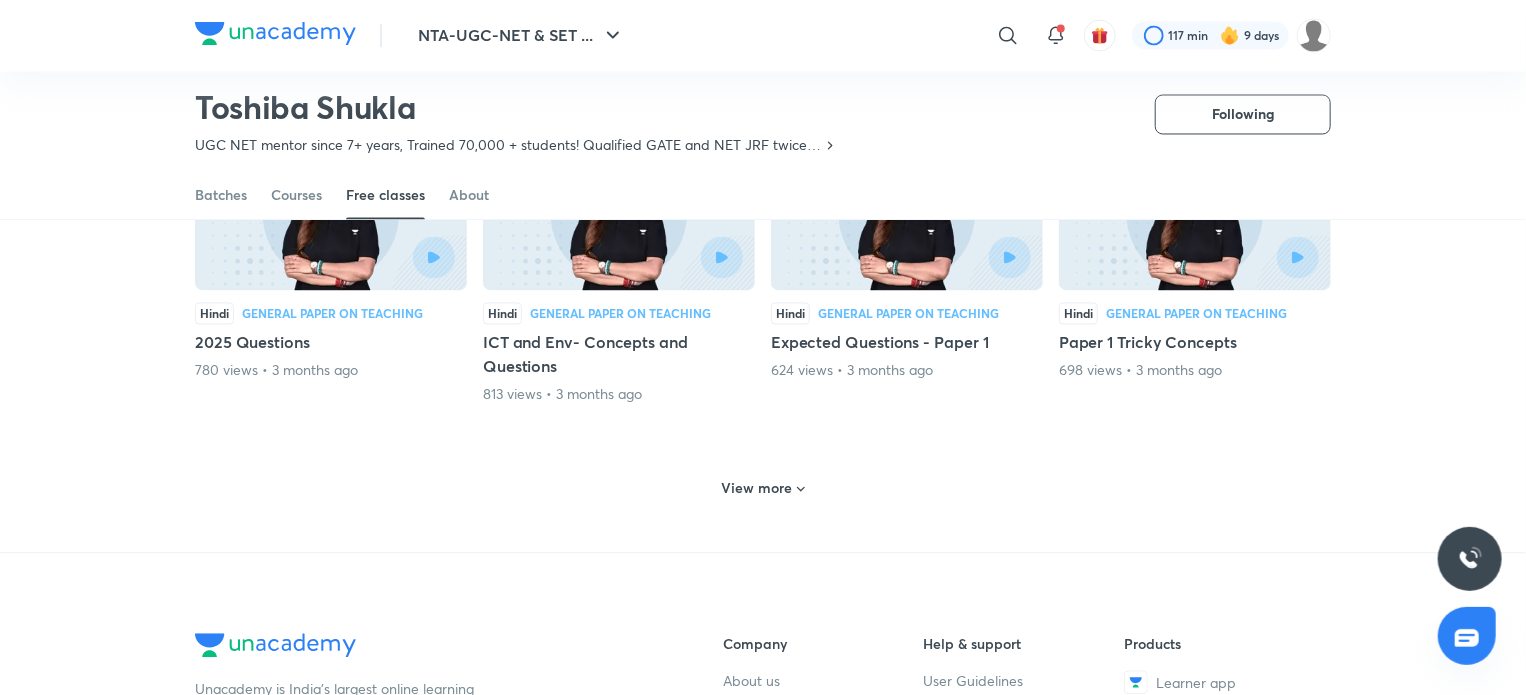 click on "View more" at bounding box center (757, 489) 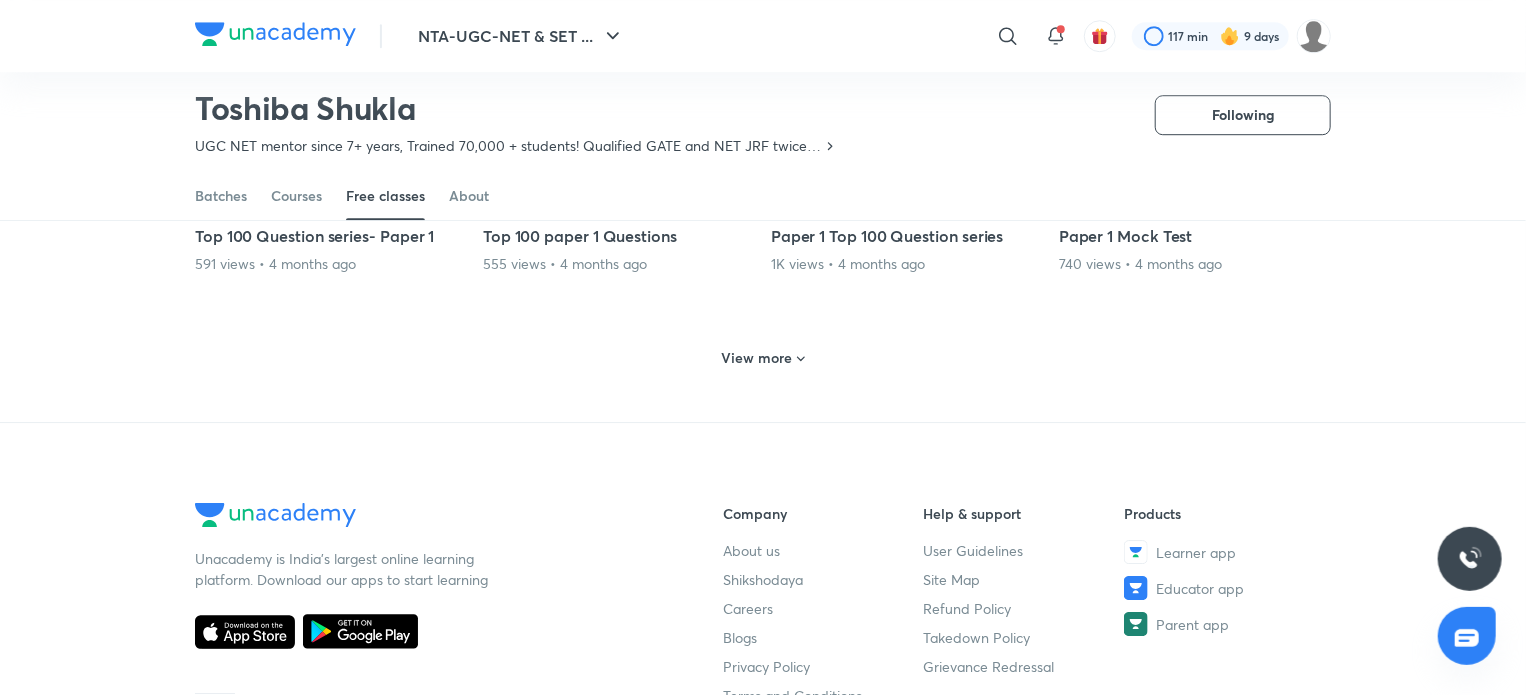 scroll, scrollTop: 2932, scrollLeft: 0, axis: vertical 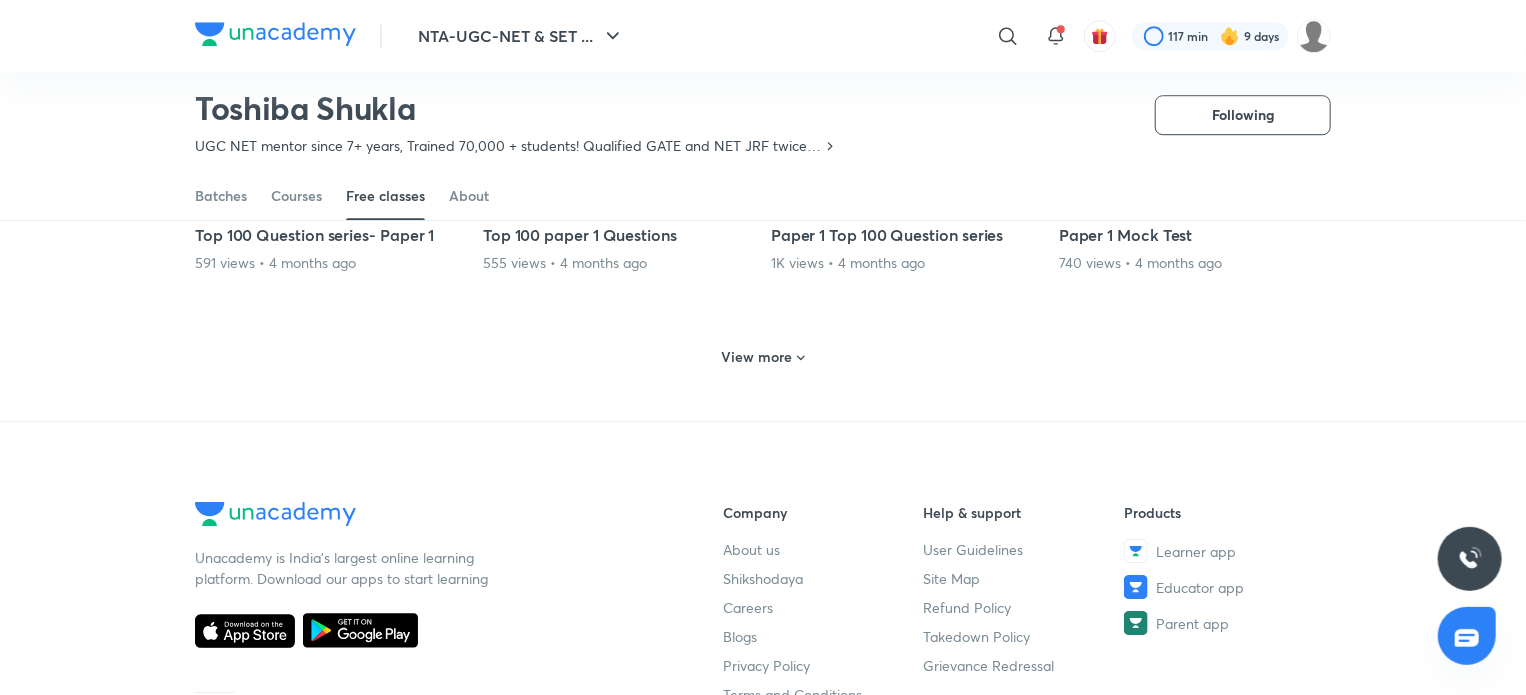 click on "View more" at bounding box center [757, 357] 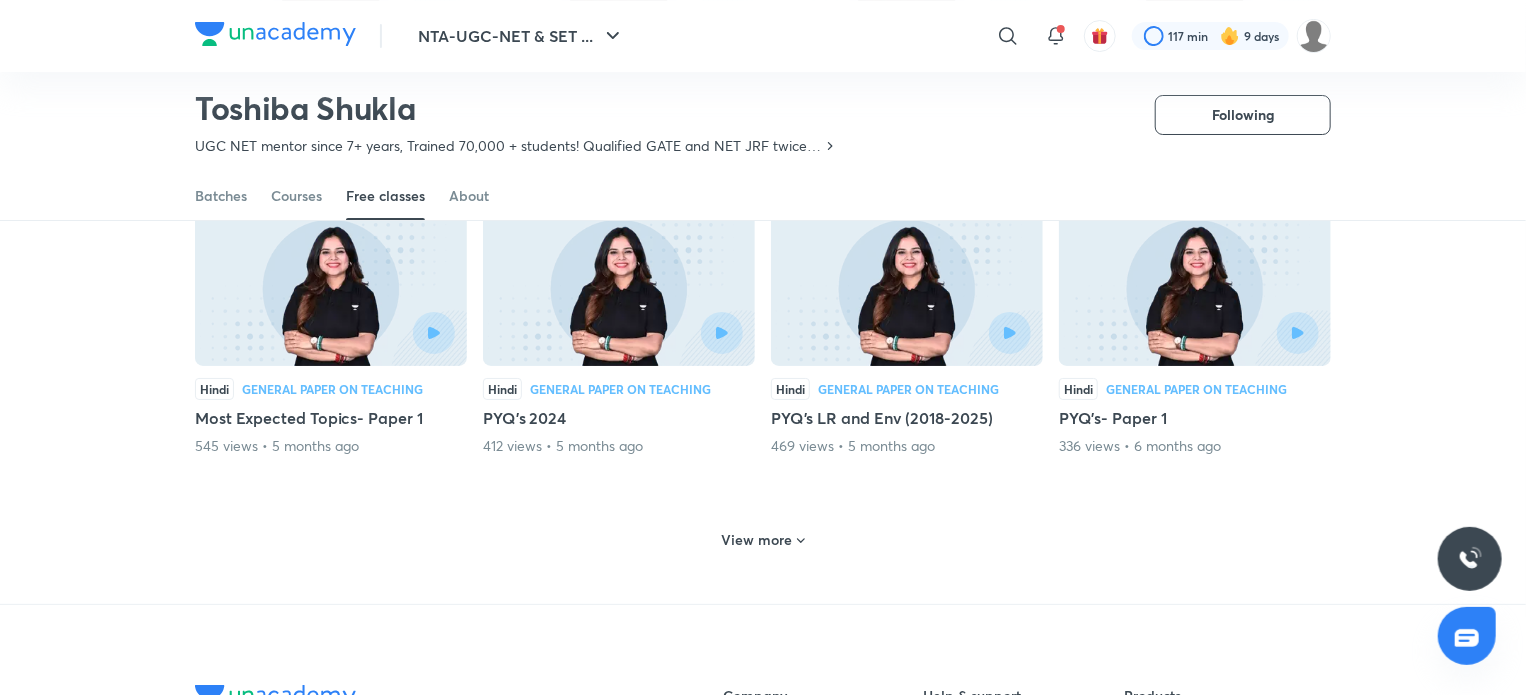 scroll, scrollTop: 3712, scrollLeft: 0, axis: vertical 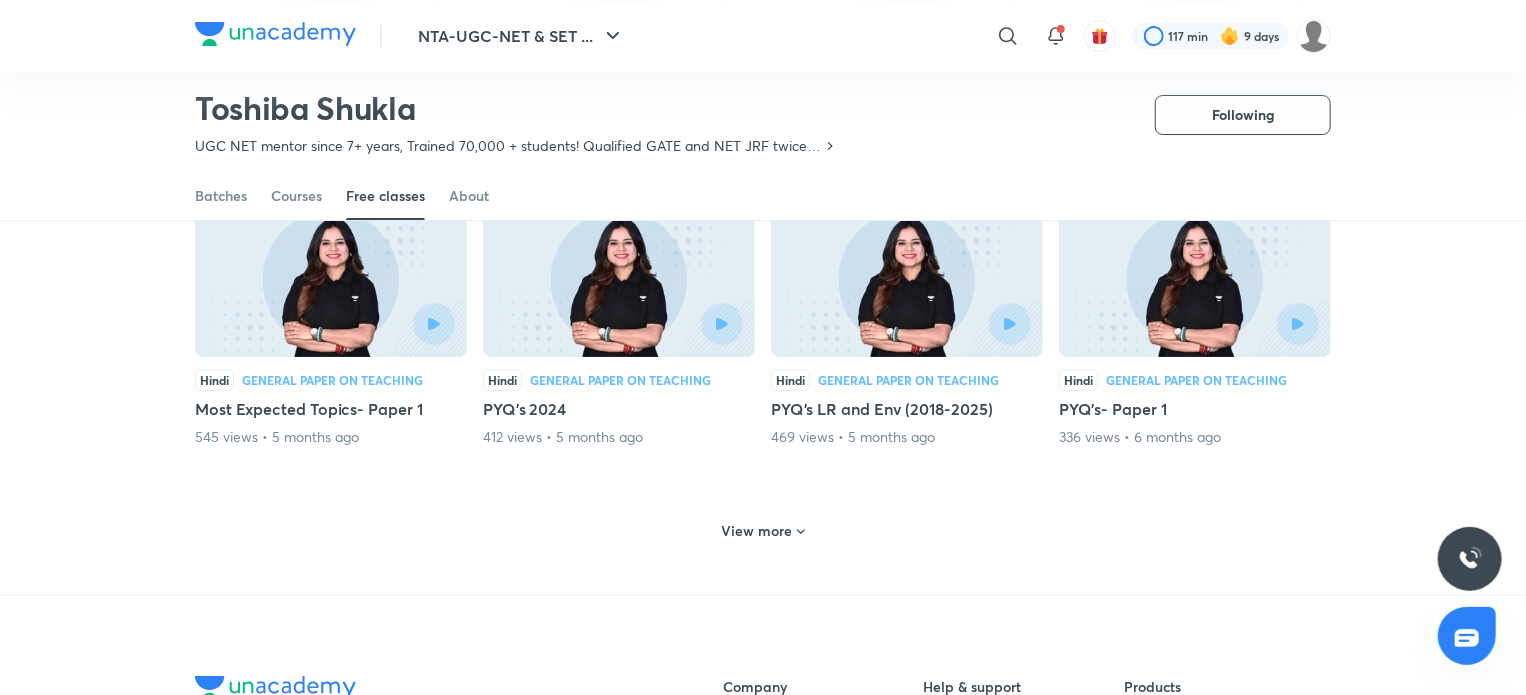 click on "View more" at bounding box center (757, 531) 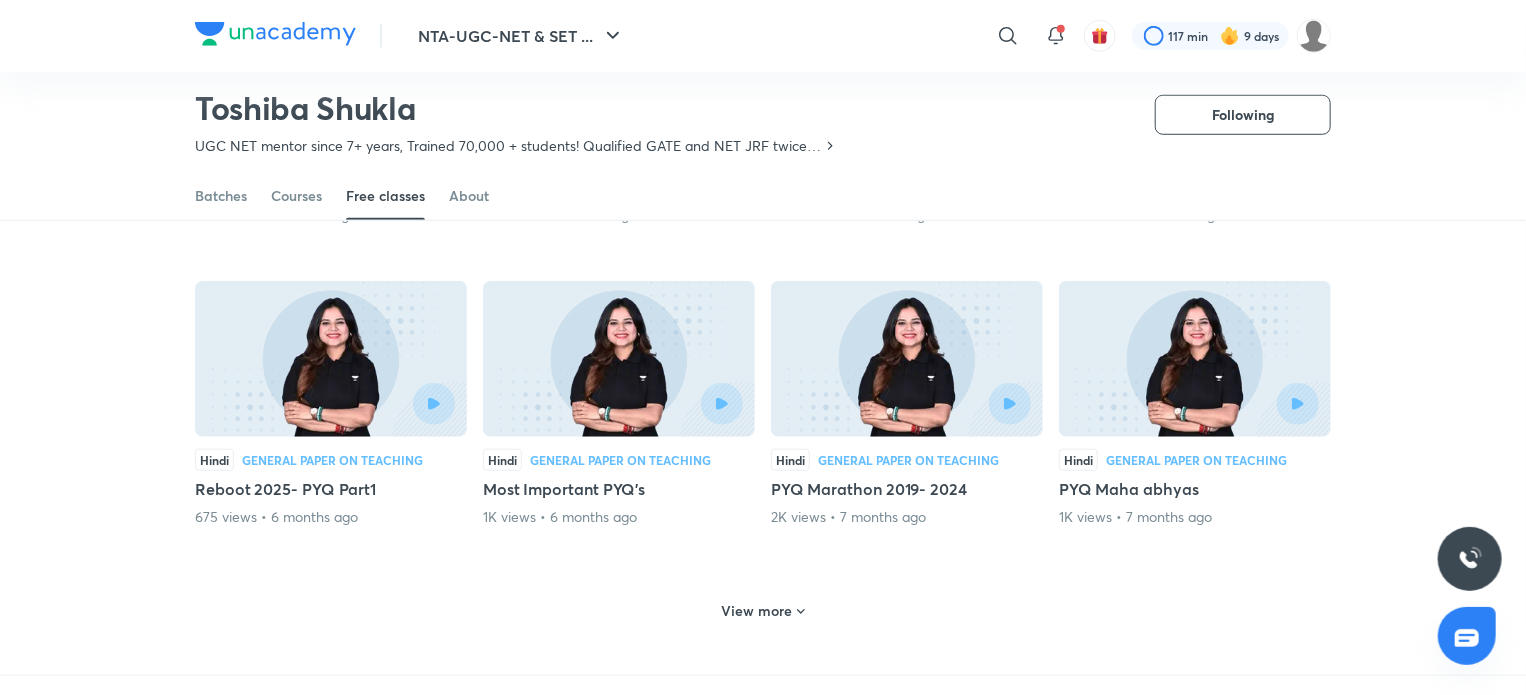scroll, scrollTop: 4624, scrollLeft: 0, axis: vertical 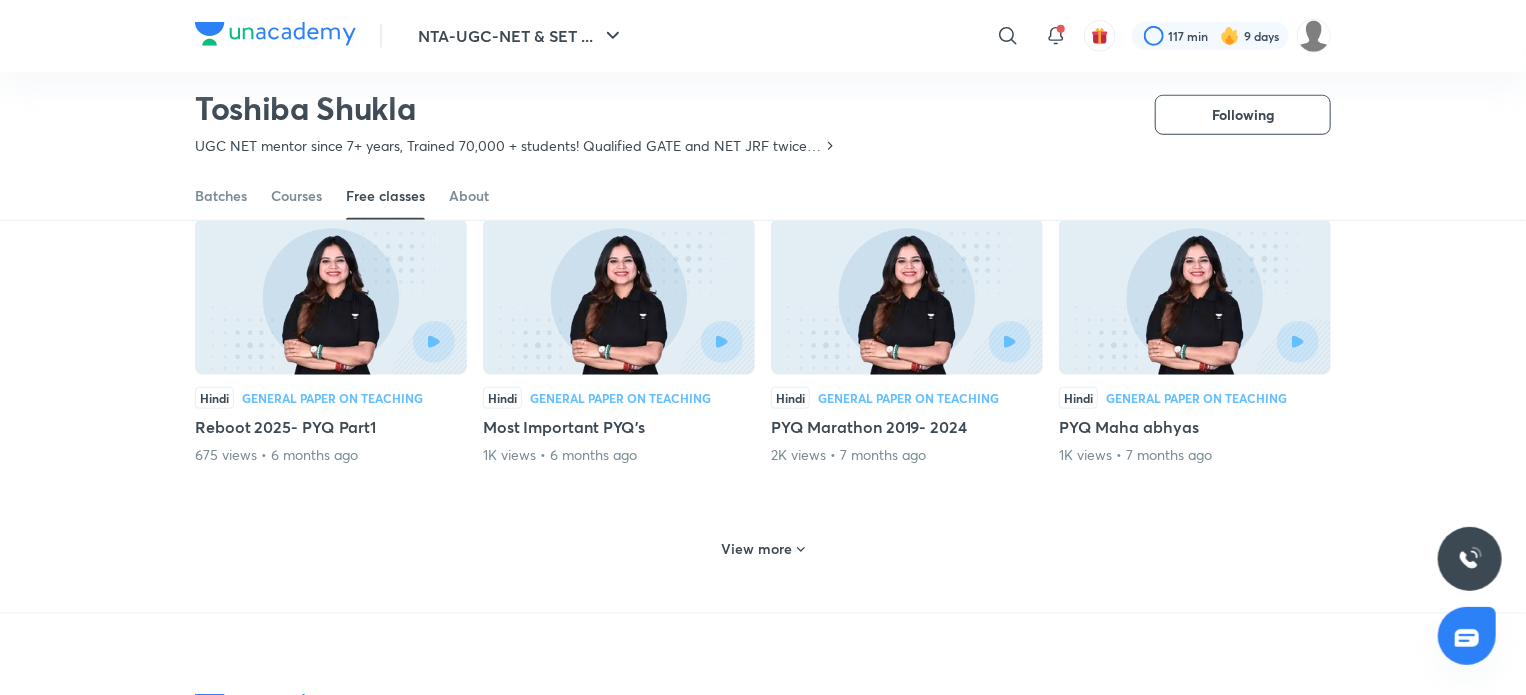 click on "View more" at bounding box center (757, 549) 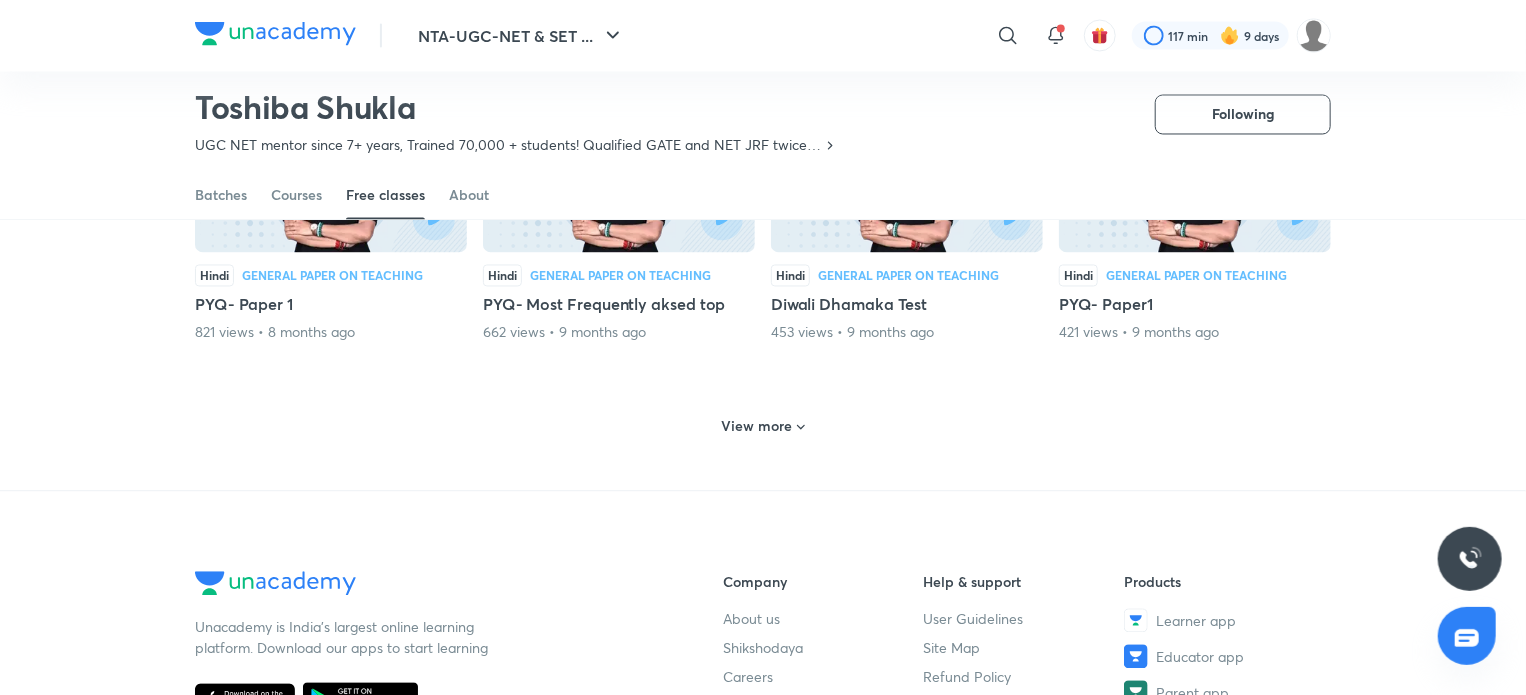 scroll, scrollTop: 5677, scrollLeft: 0, axis: vertical 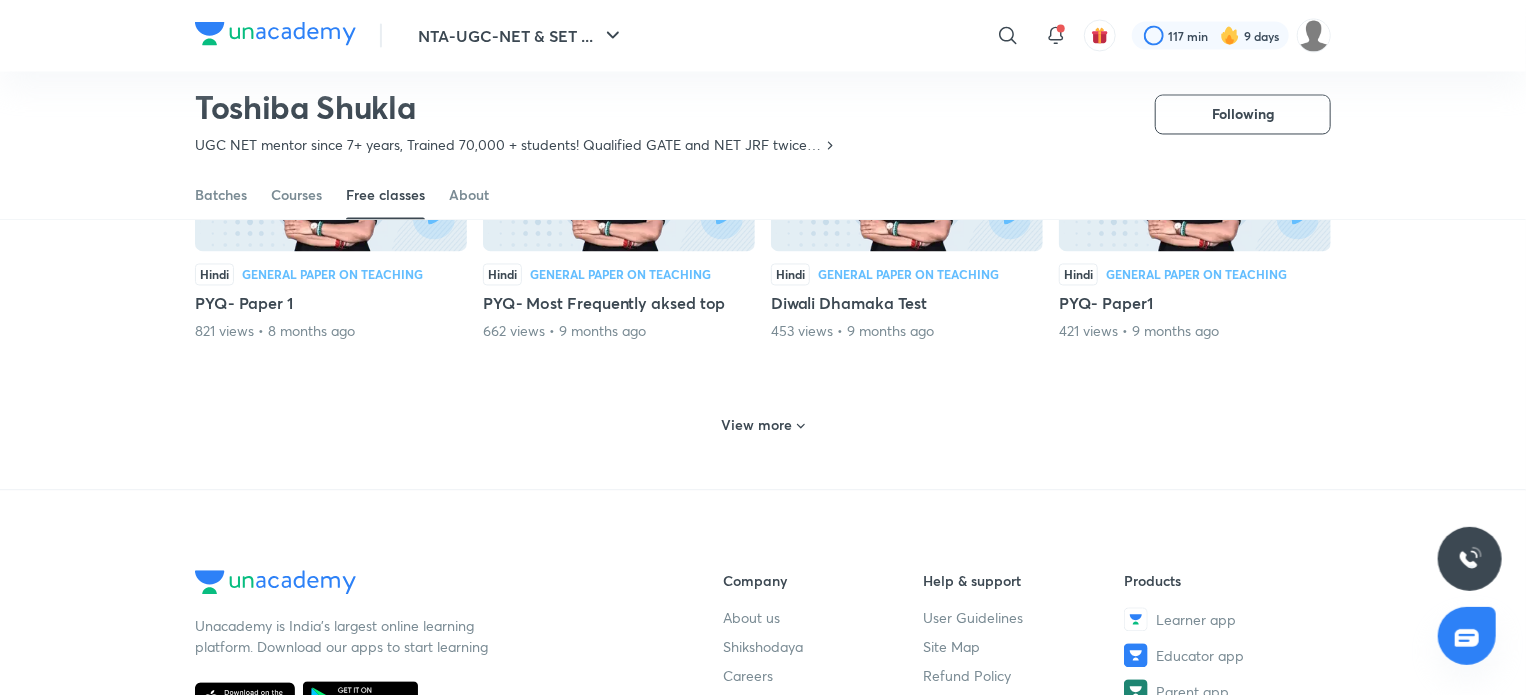 click on "View more" at bounding box center (757, 426) 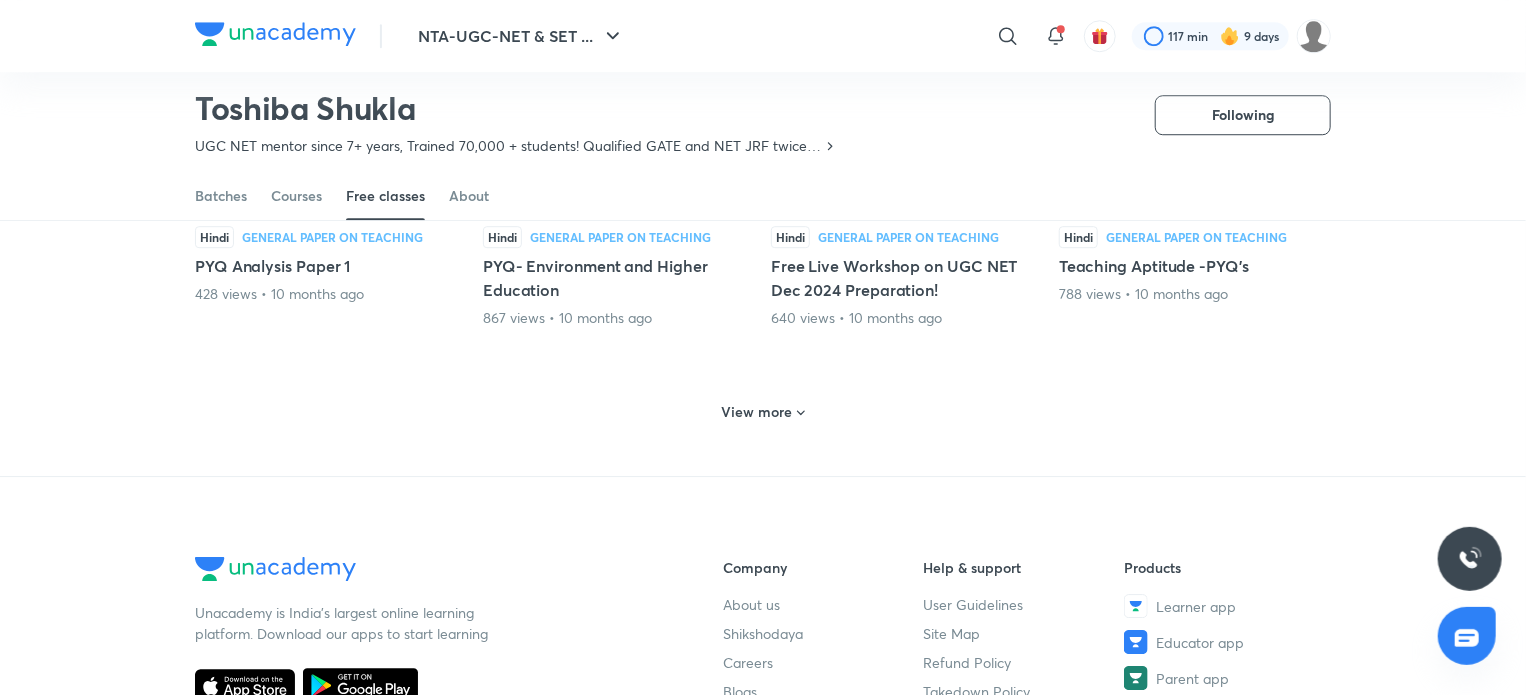 scroll, scrollTop: 6713, scrollLeft: 0, axis: vertical 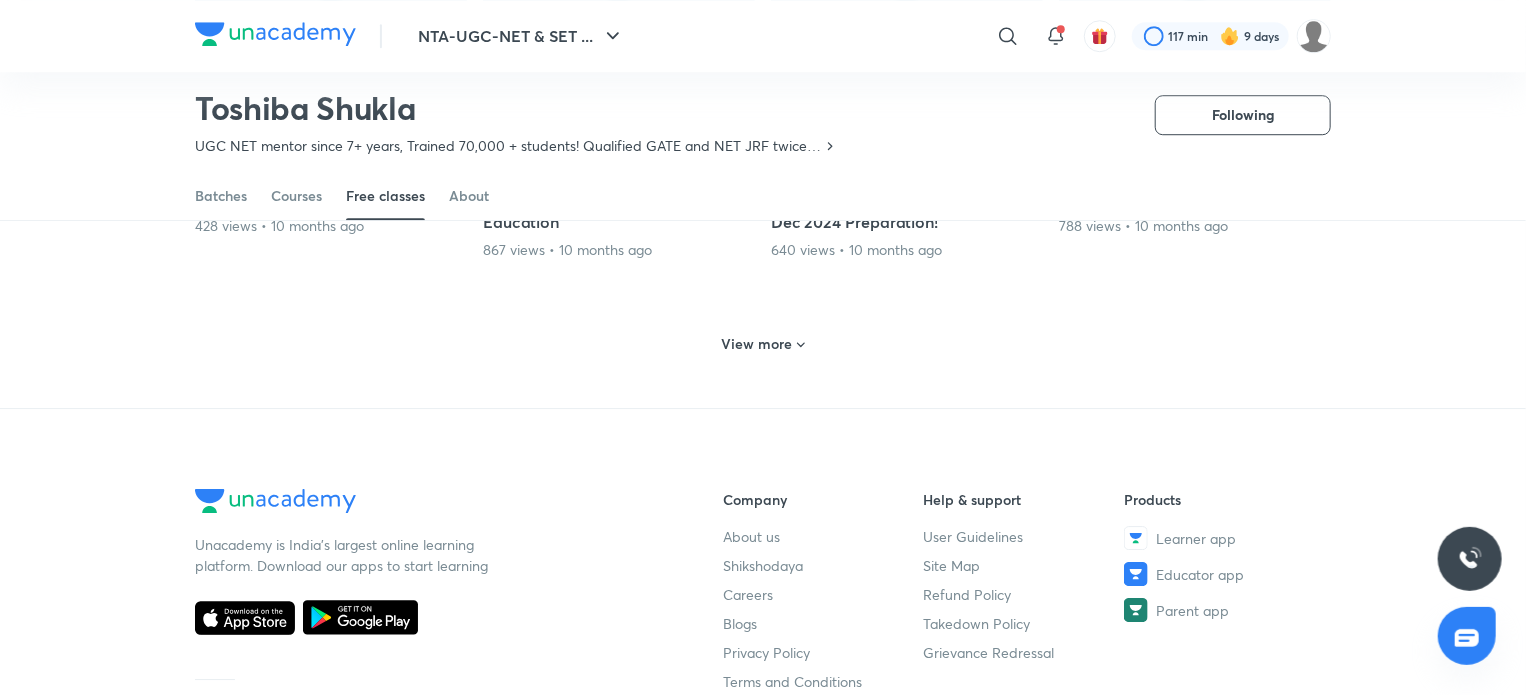 click on "View more" at bounding box center (757, 344) 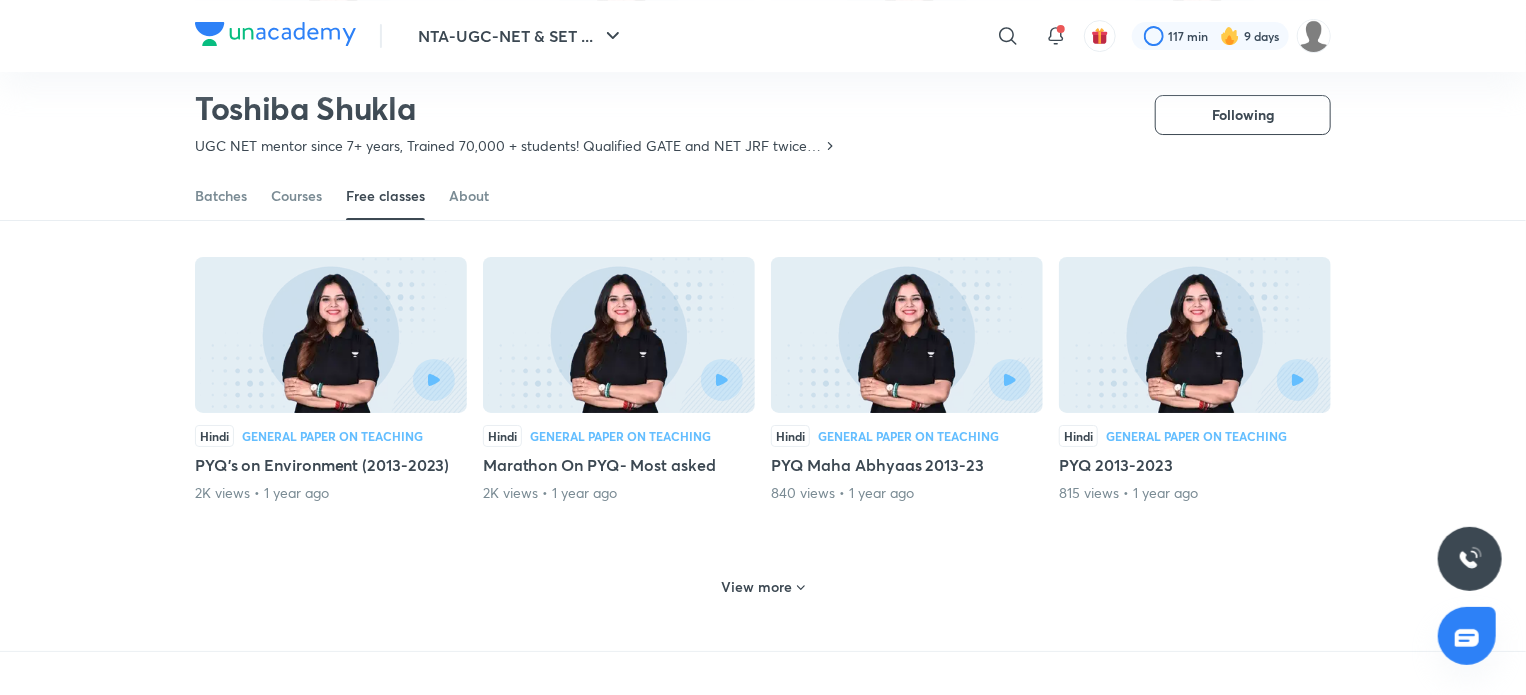 scroll, scrollTop: 7704, scrollLeft: 0, axis: vertical 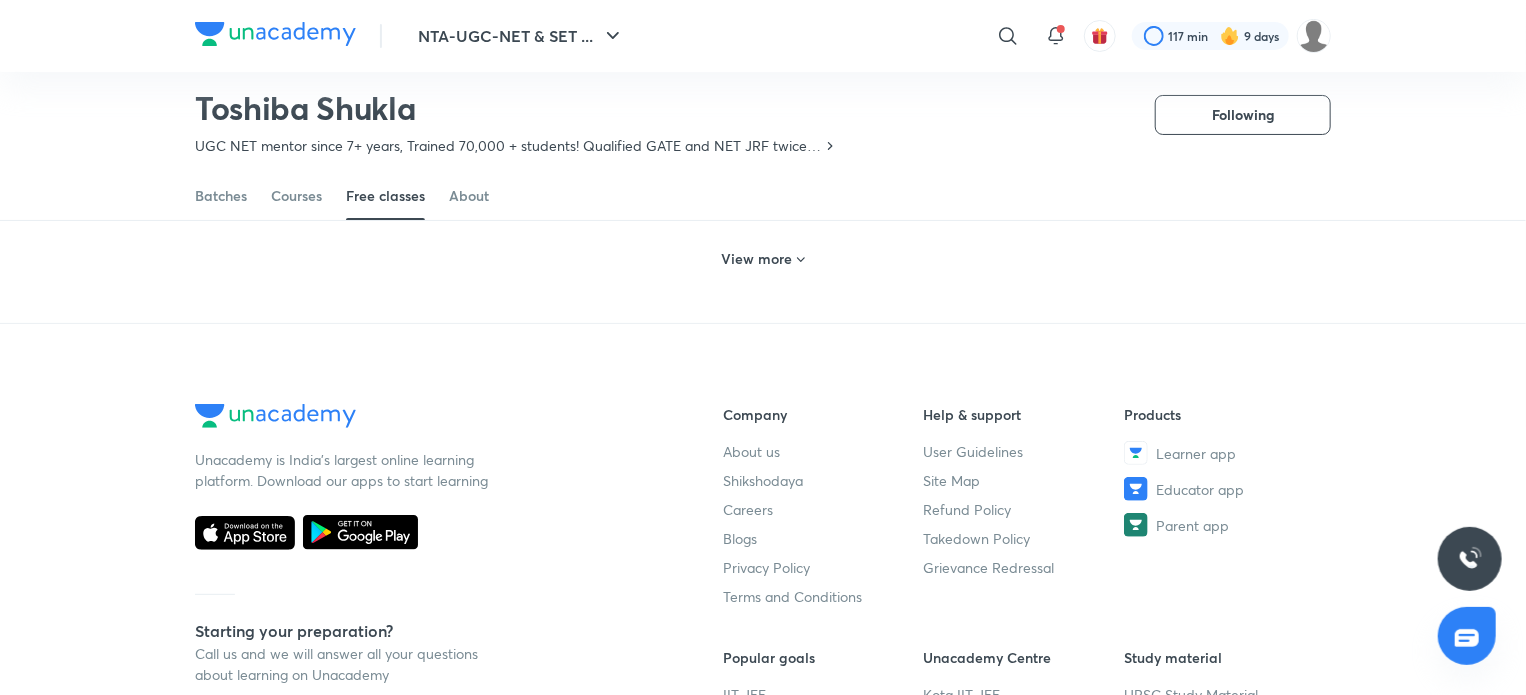 click on "View more" at bounding box center (757, 259) 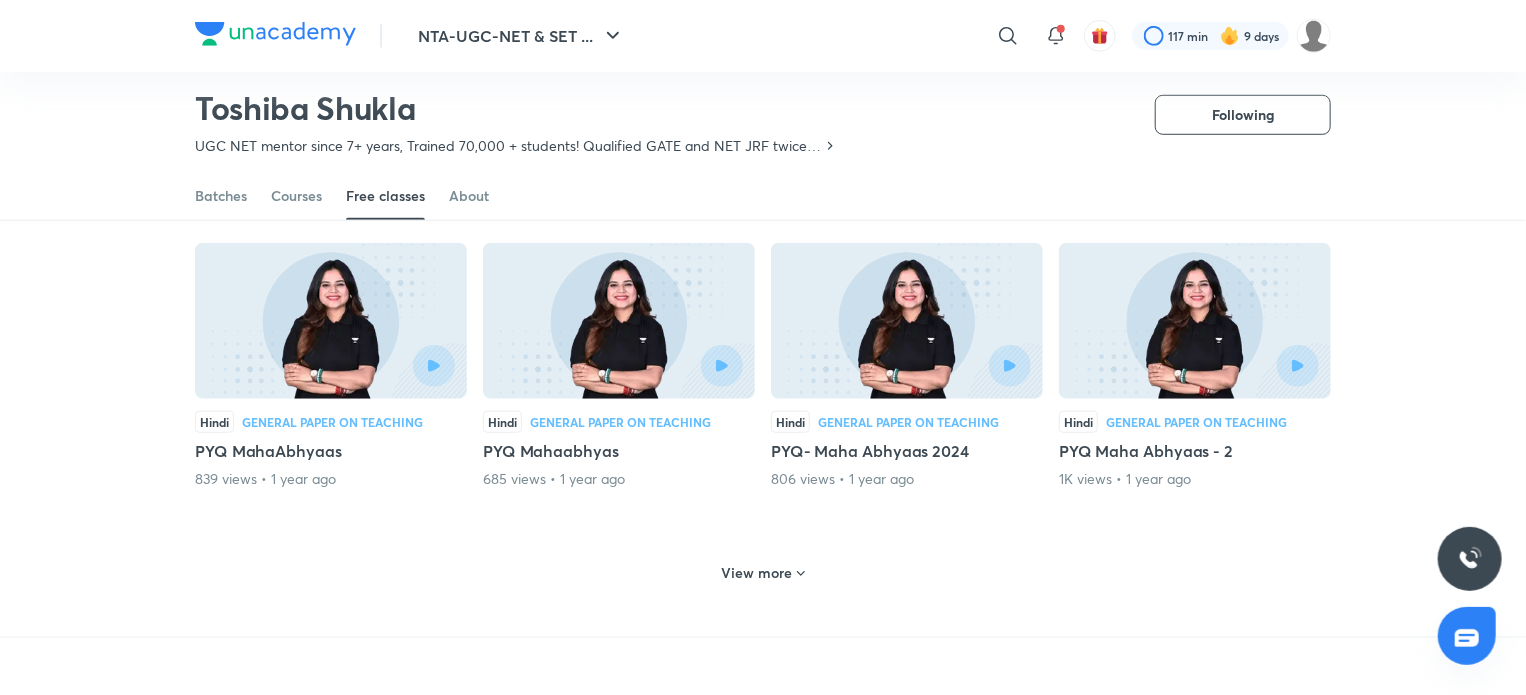 scroll, scrollTop: 8320, scrollLeft: 0, axis: vertical 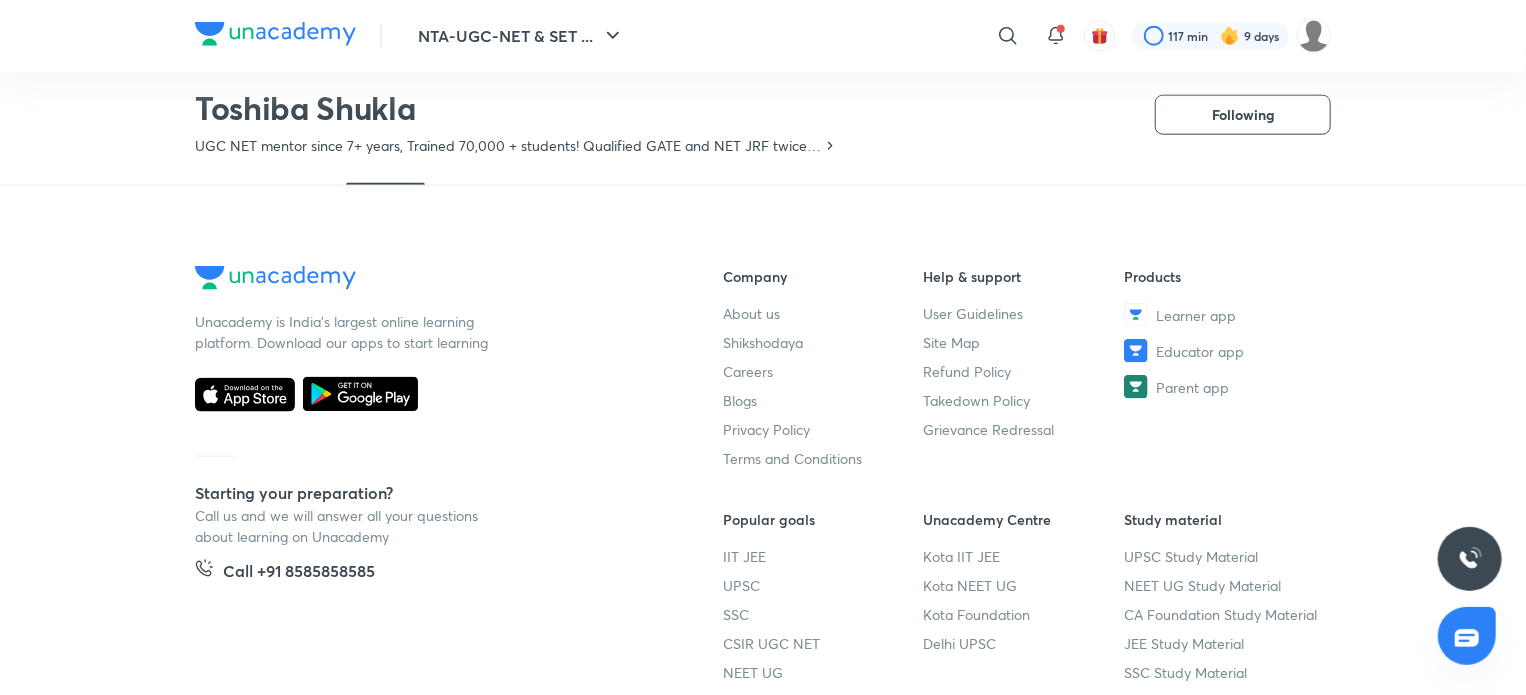 click on "Company About us Shikshodaya Careers Blogs Privacy Policy Terms and Conditions Help & support User Guidelines Site Map Refund Policy Takedown Policy Grievance Redressal Products Learner app Educator app Parent app Popular goals IIT JEE UPSC SSC CSIR UGC NET NEET UG Unacademy Centre Kota IIT JEE Kota NEET UG Kota Foundation Delhi UPSC Study material UPSC Study Material NEET UG Study Material CA Foundation Study Material JEE Study Material SSC Study Material" at bounding box center (1027, 494) 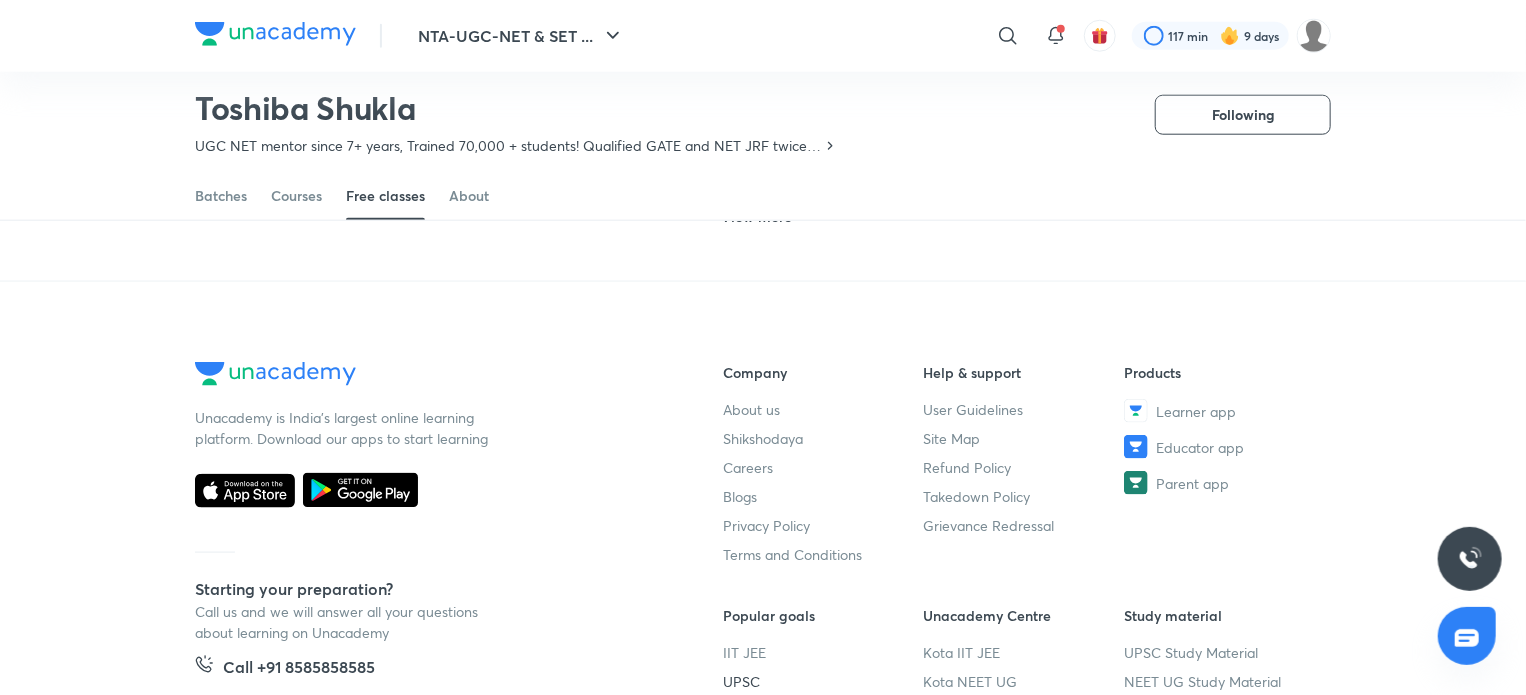 scroll, scrollTop: 8613, scrollLeft: 0, axis: vertical 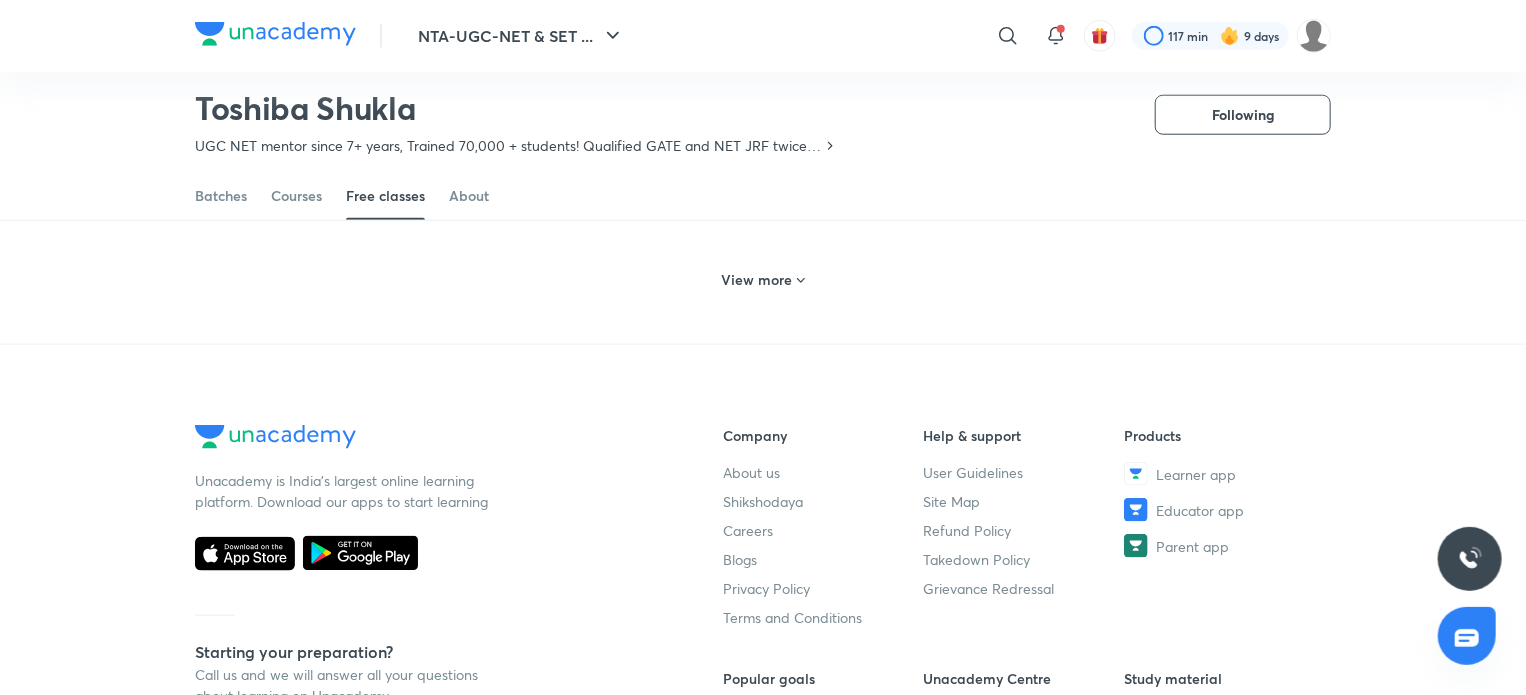 click on "View more" at bounding box center (757, 280) 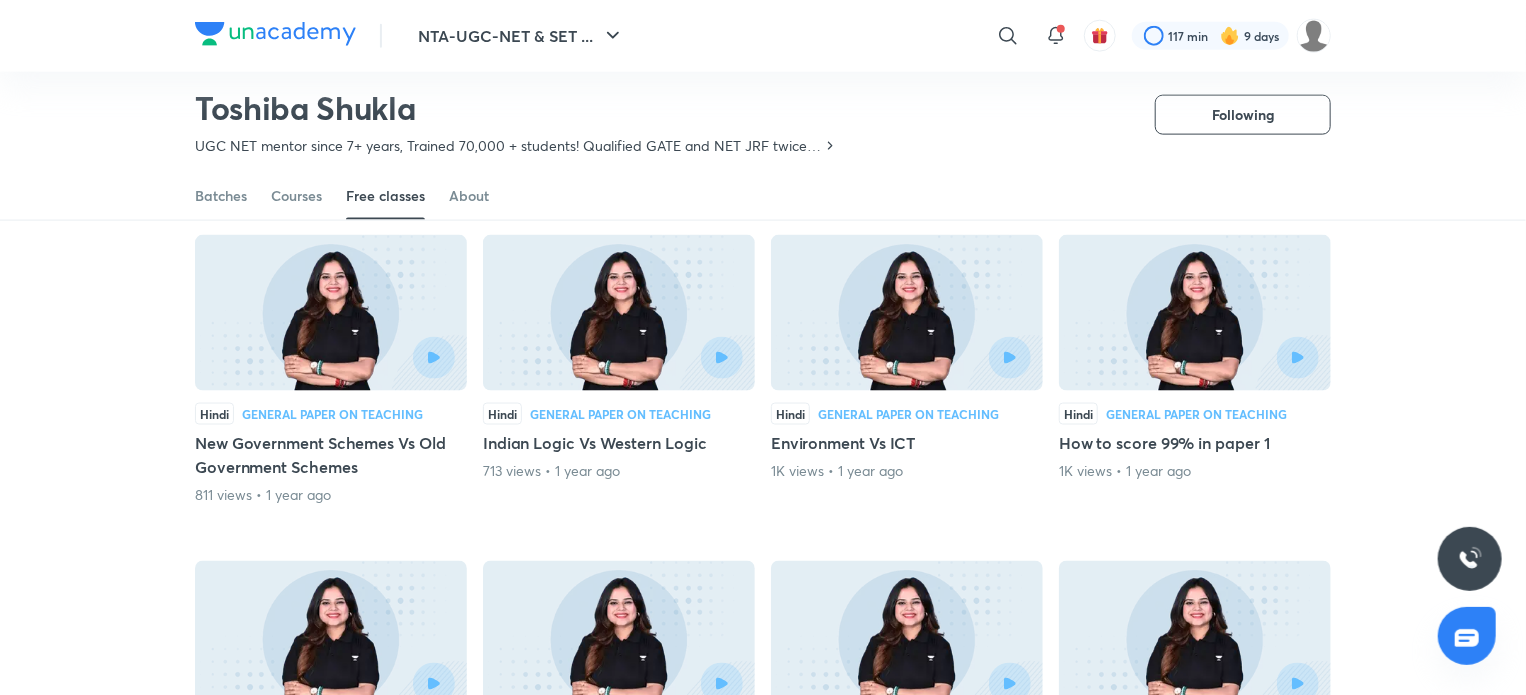 scroll, scrollTop: 8955, scrollLeft: 0, axis: vertical 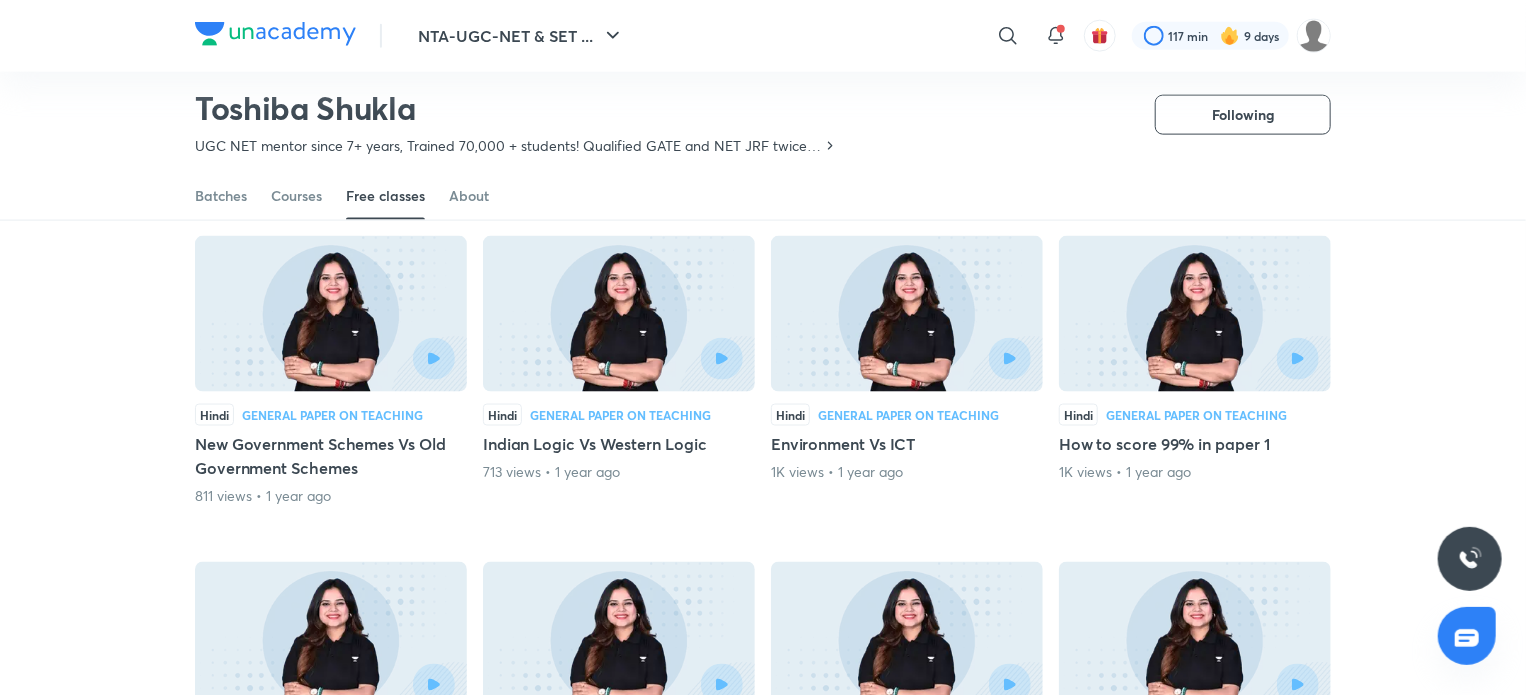 drag, startPoint x: 608, startPoint y: 404, endPoint x: 543, endPoint y: 427, distance: 68.94926 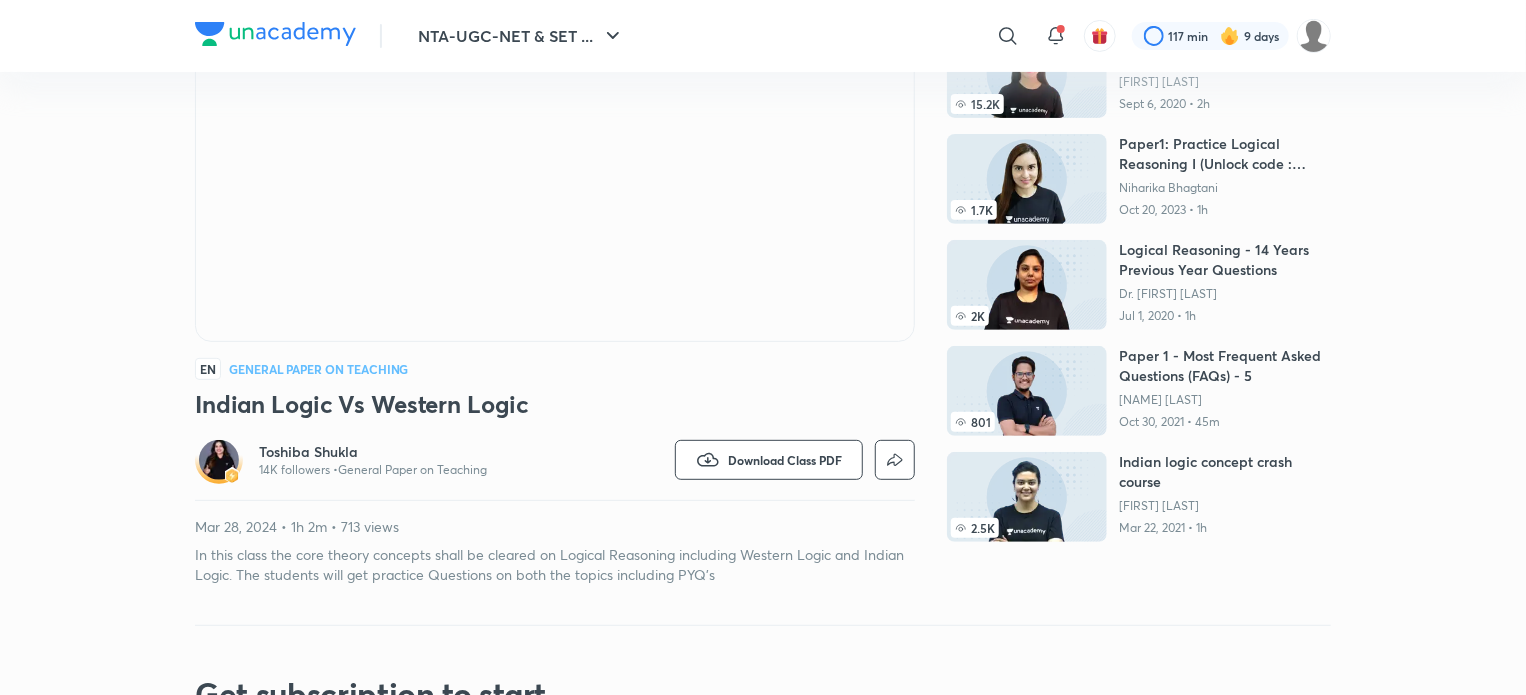 scroll, scrollTop: 284, scrollLeft: 0, axis: vertical 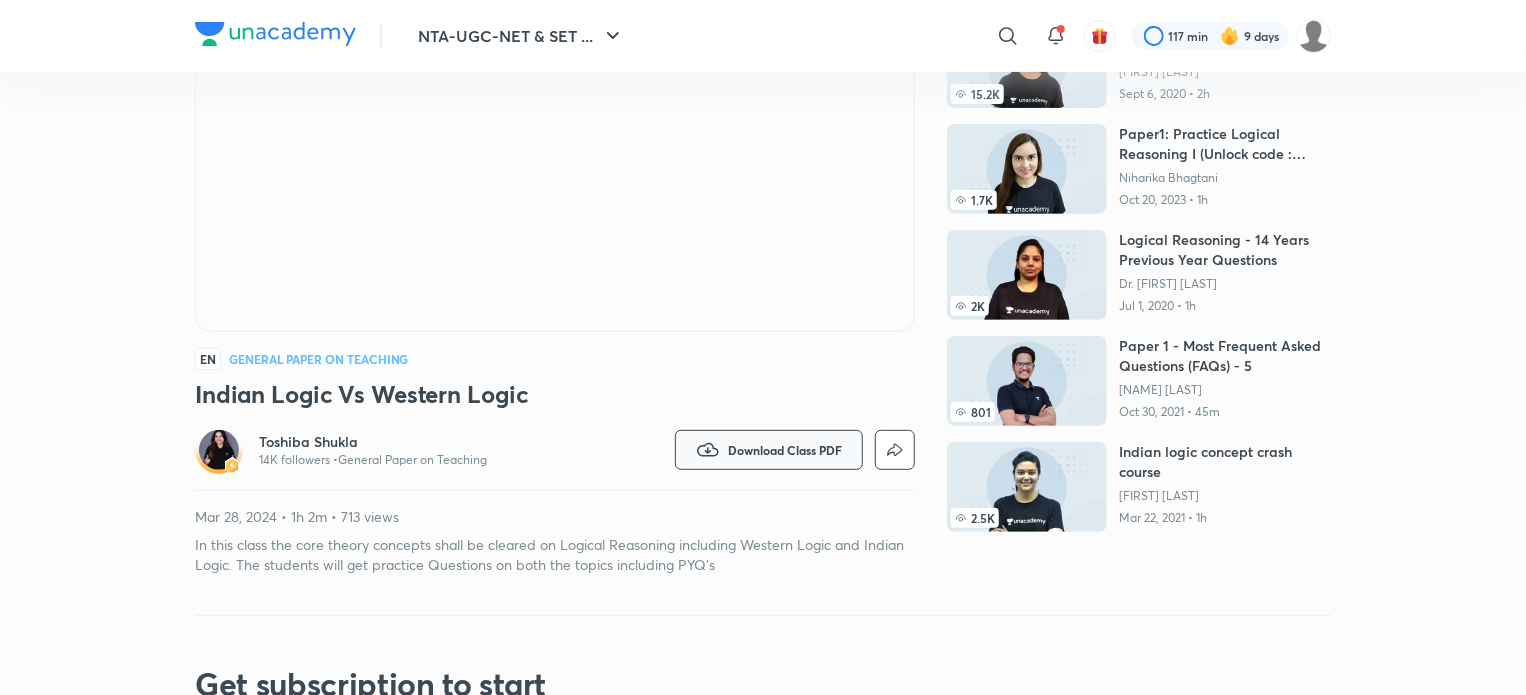 click on "Download Class PDF" at bounding box center [785, 450] 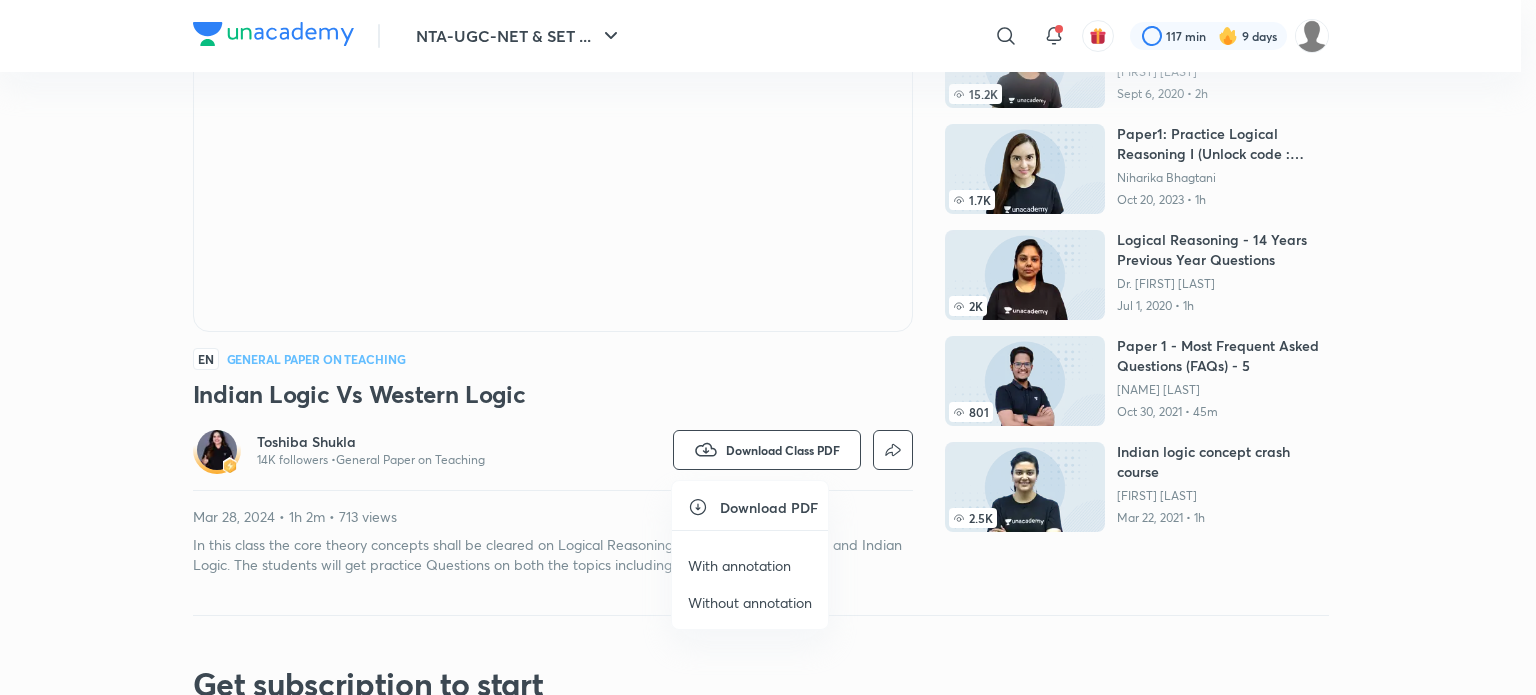 click on "With annotation" at bounding box center [739, 565] 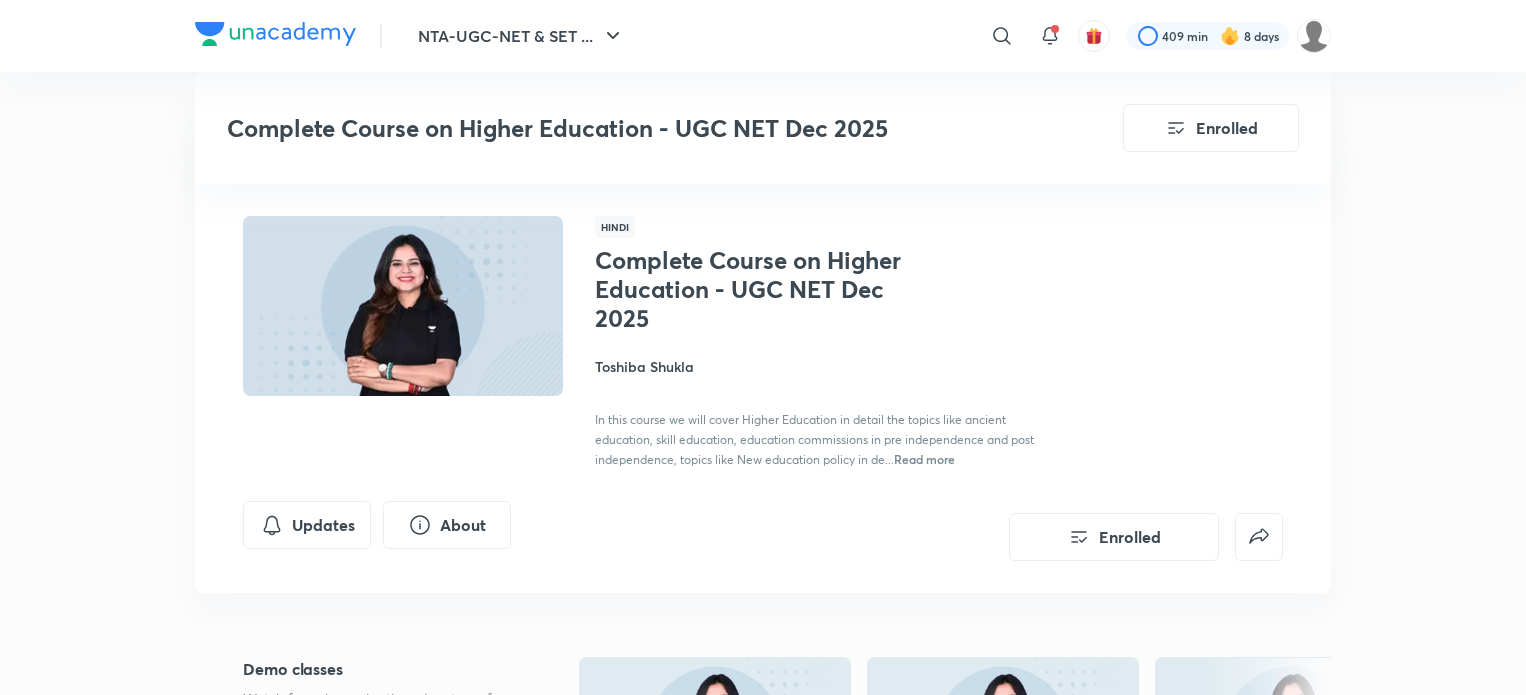scroll, scrollTop: 2496, scrollLeft: 0, axis: vertical 